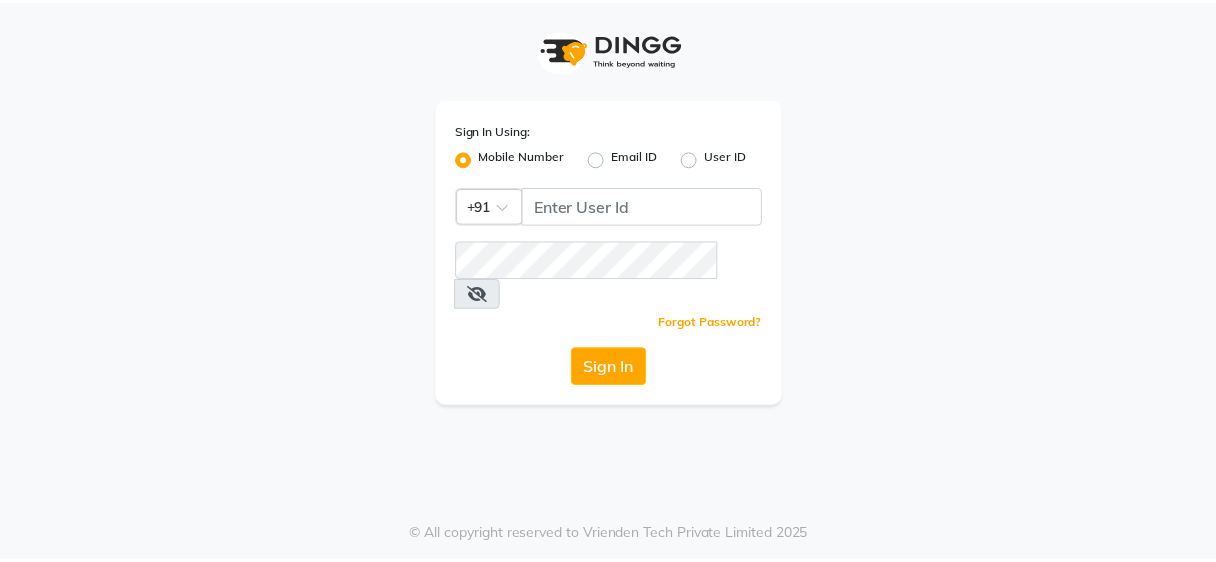 scroll, scrollTop: 0, scrollLeft: 0, axis: both 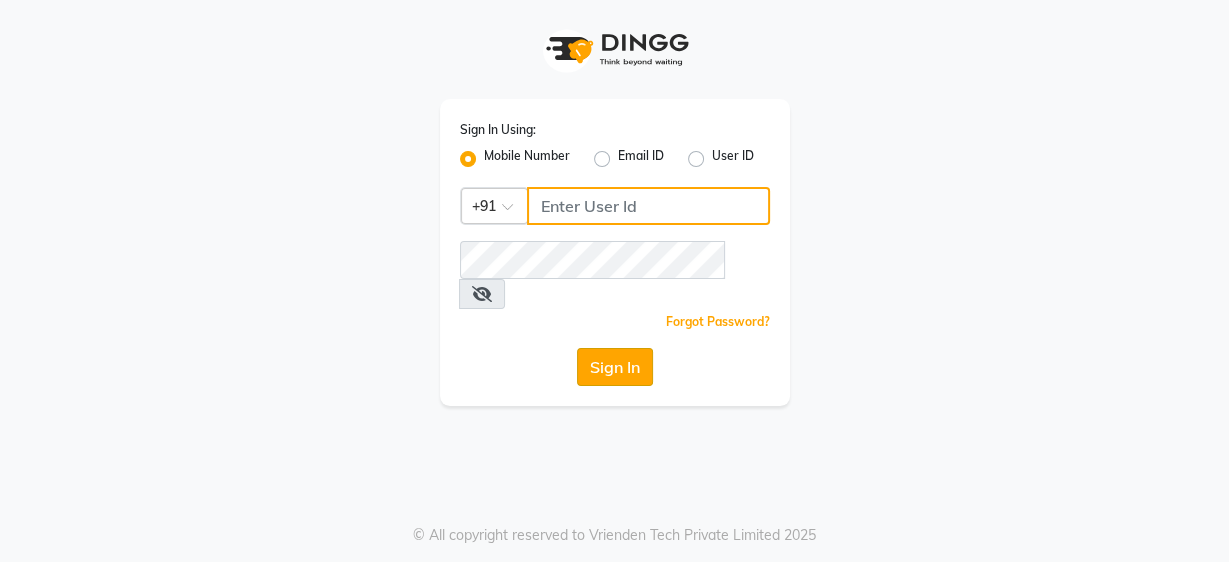 type on "9860439414" 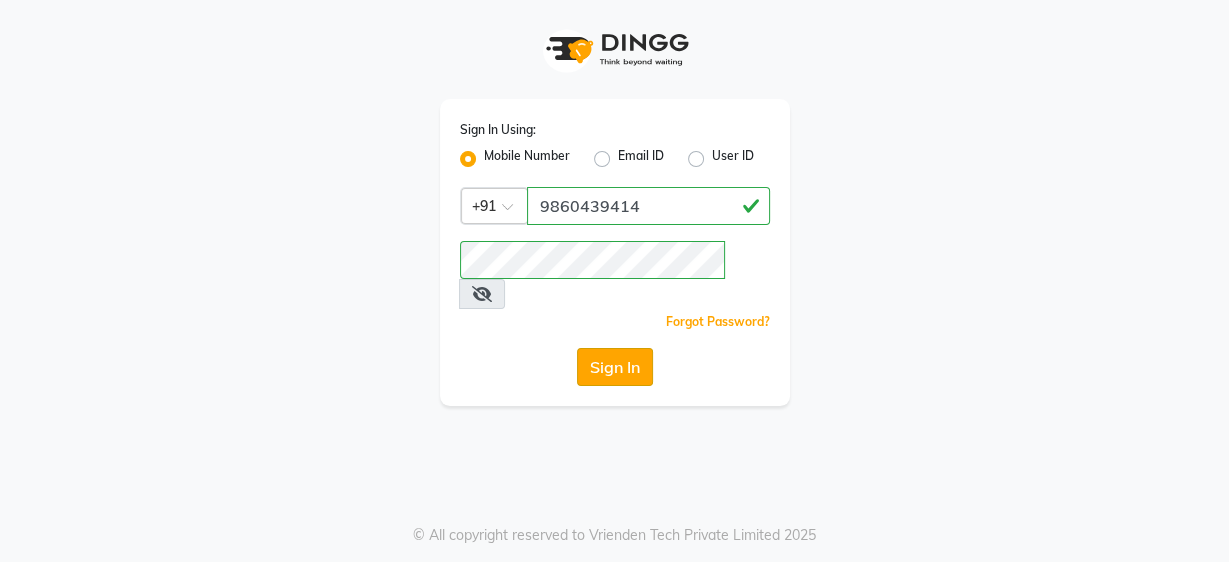 click on "Sign In" 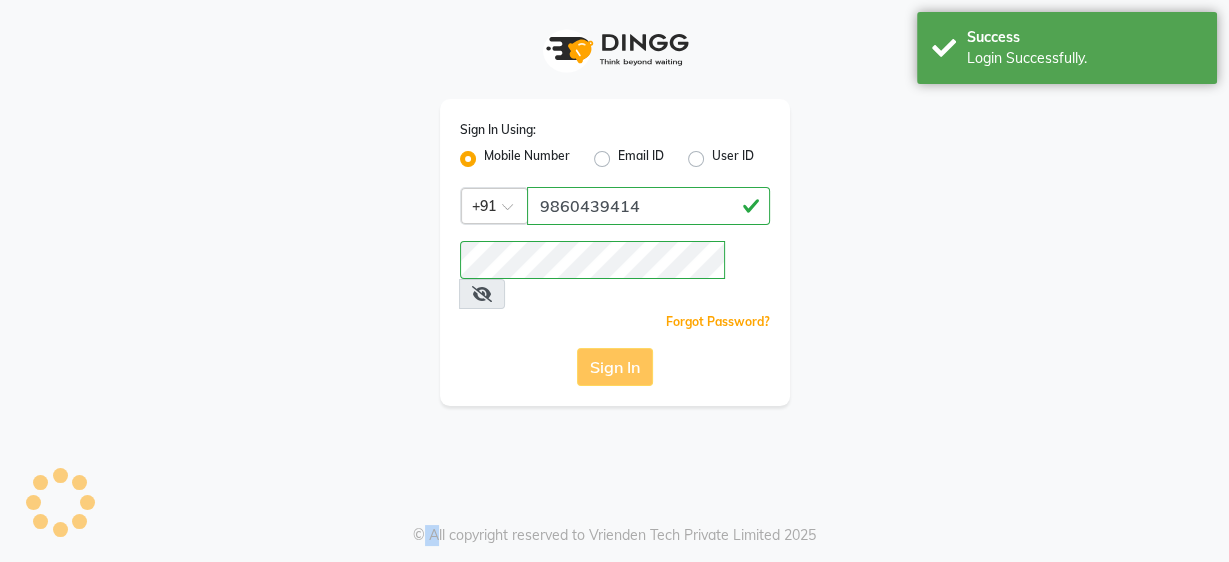 click on "Sign In" 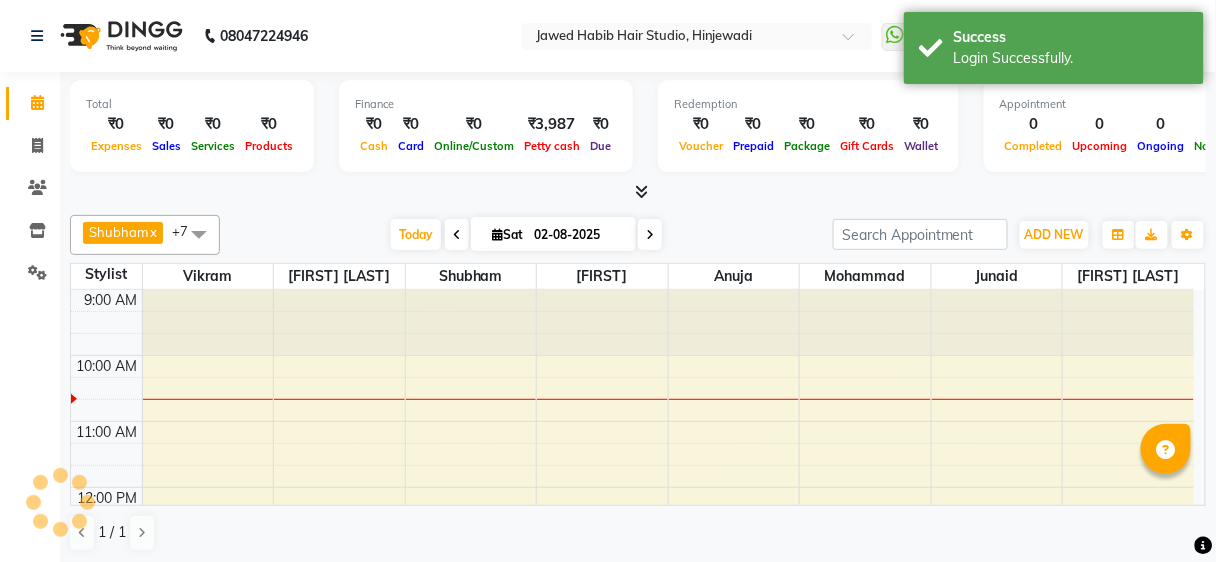 scroll, scrollTop: 0, scrollLeft: 0, axis: both 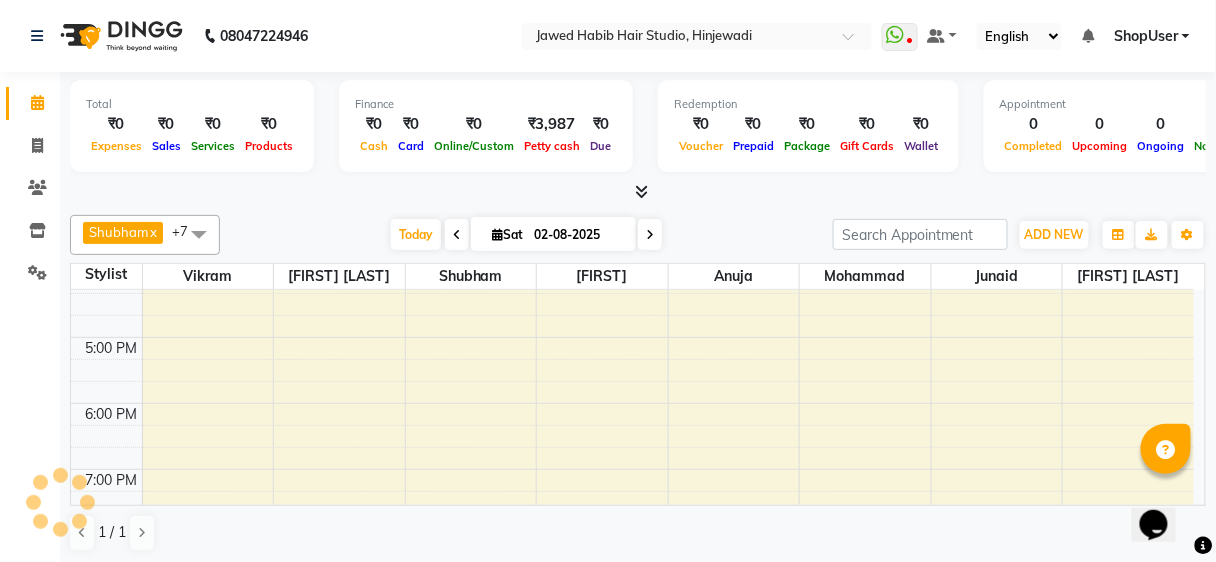 click at bounding box center [668, 348] 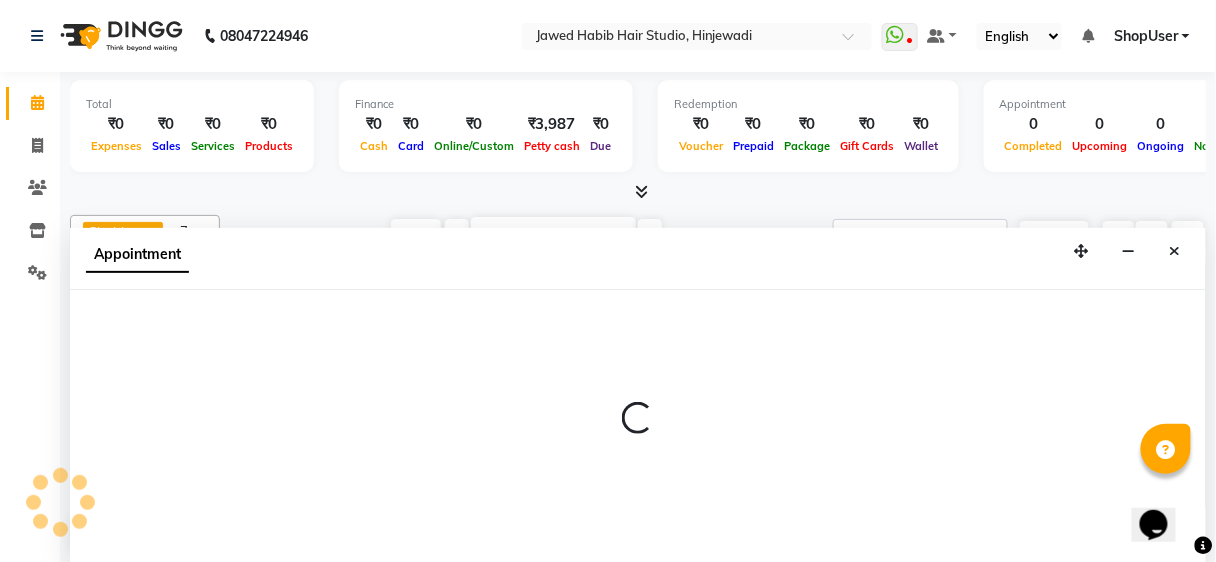 scroll, scrollTop: 0, scrollLeft: 0, axis: both 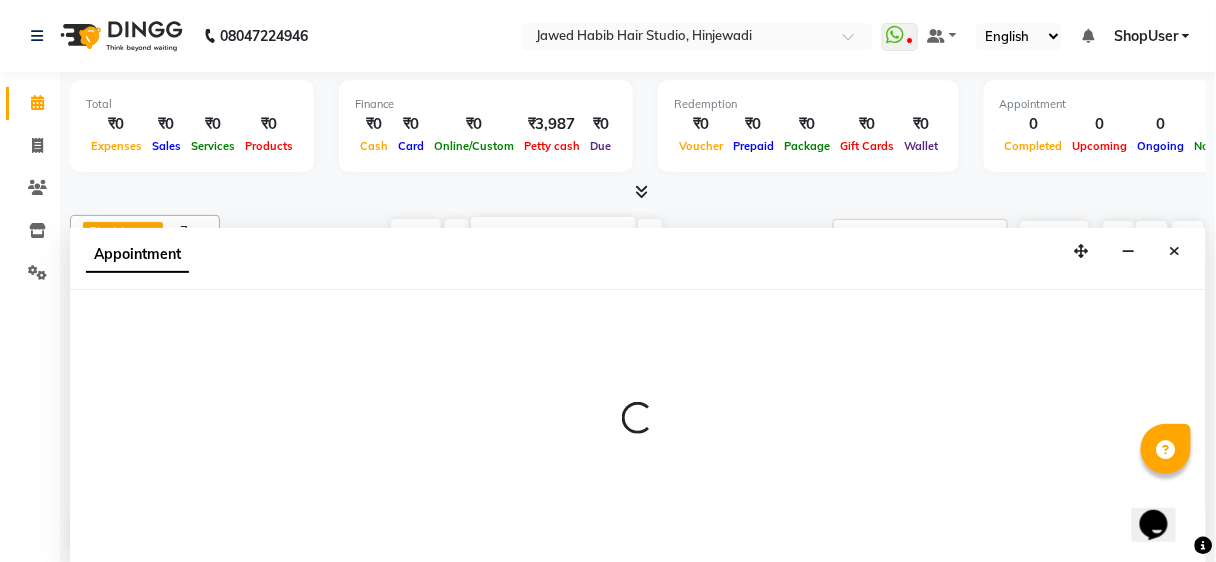 select on "34696" 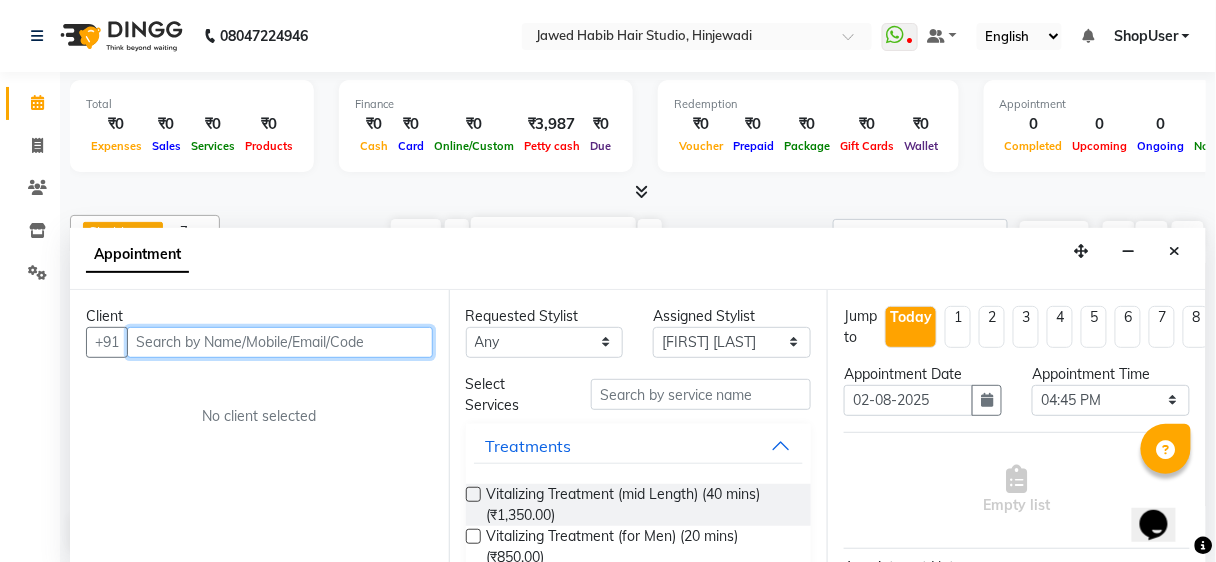 click at bounding box center [280, 342] 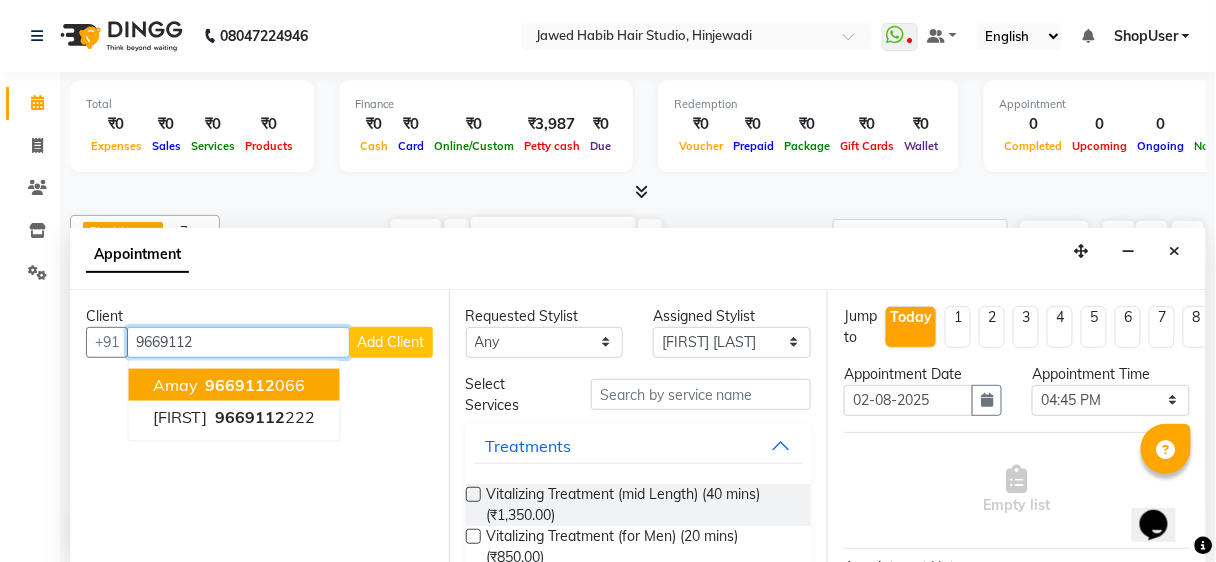 click on "9669112" at bounding box center [241, 384] 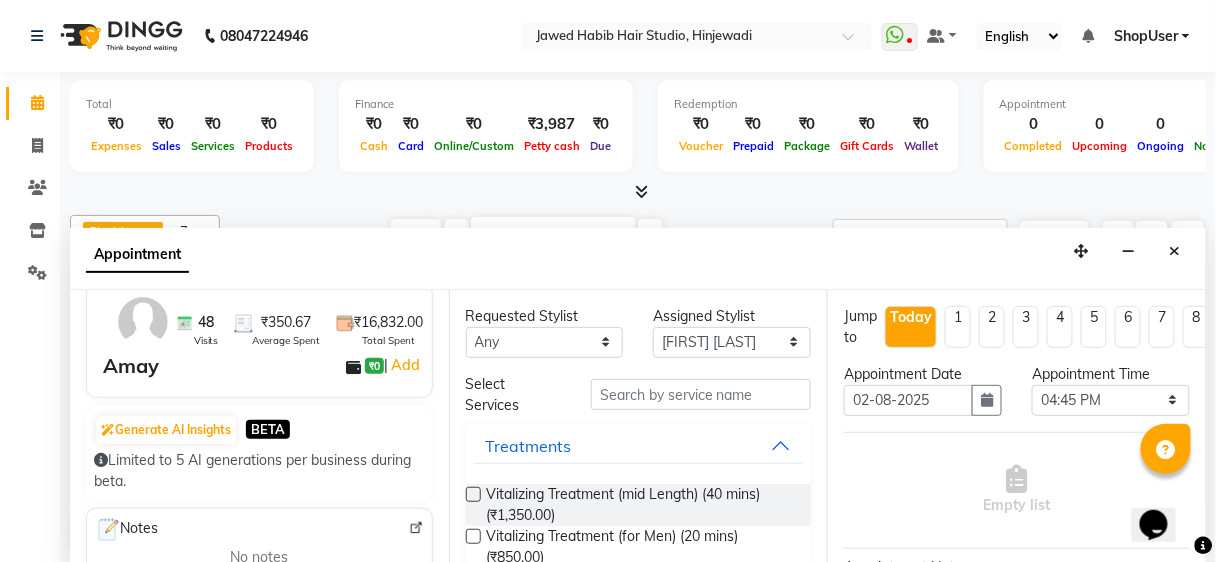 scroll, scrollTop: 160, scrollLeft: 0, axis: vertical 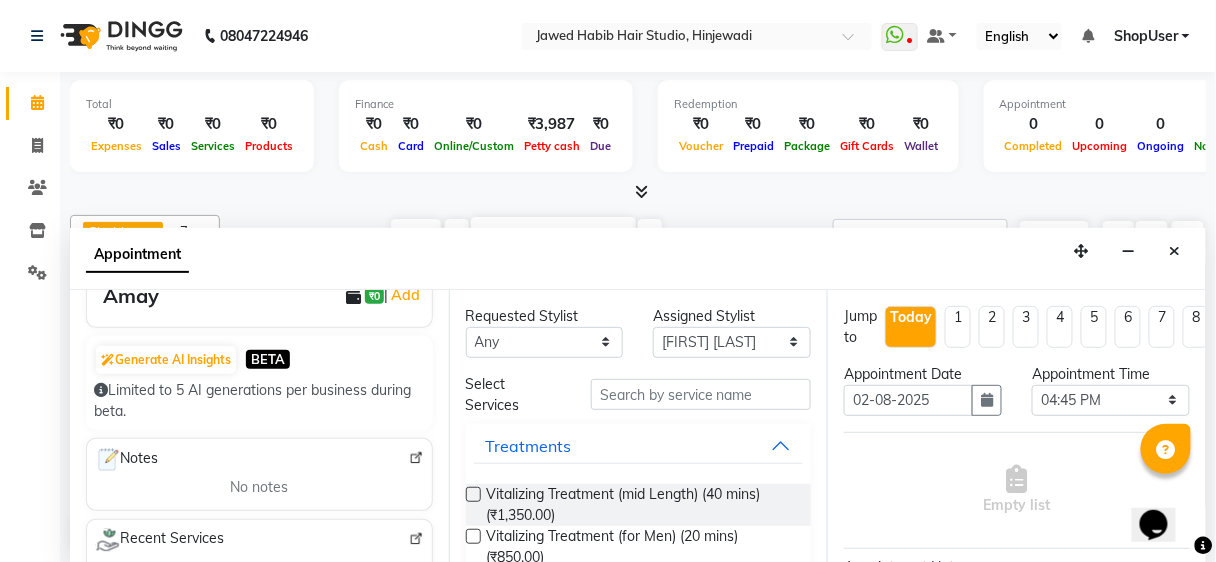 type on "9669112066" 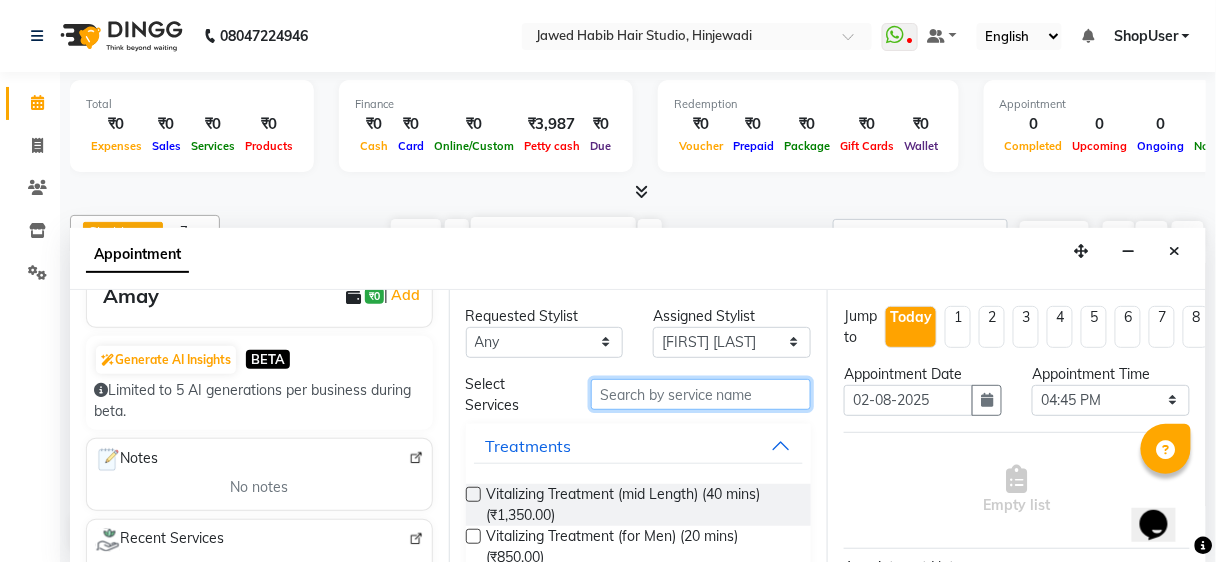 click at bounding box center (701, 394) 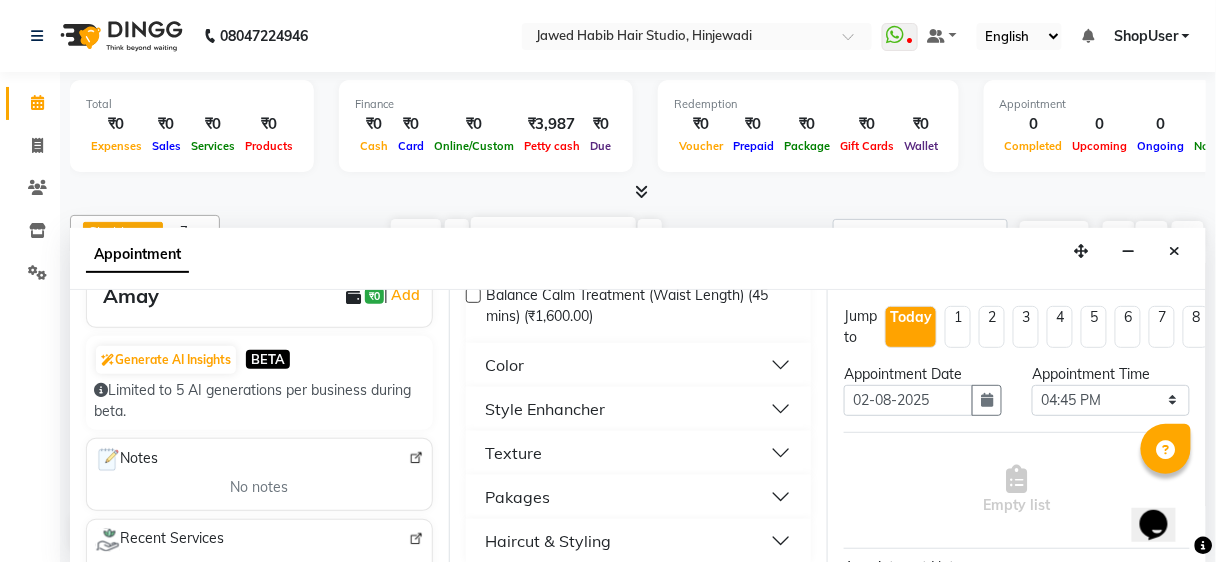 scroll, scrollTop: 572, scrollLeft: 0, axis: vertical 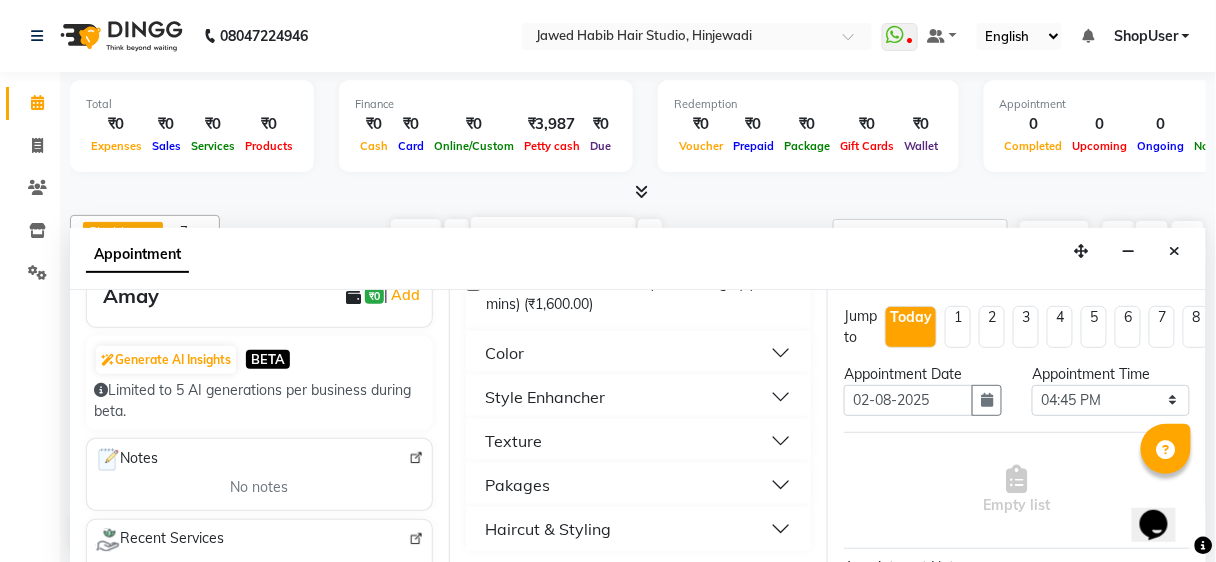 type on "45" 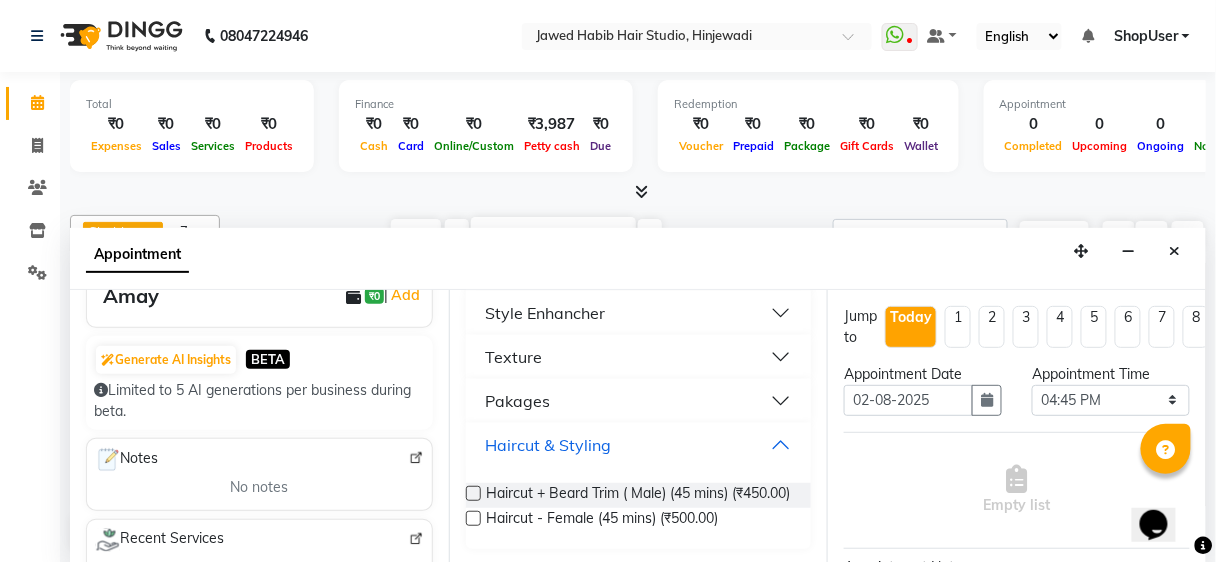 scroll, scrollTop: 672, scrollLeft: 0, axis: vertical 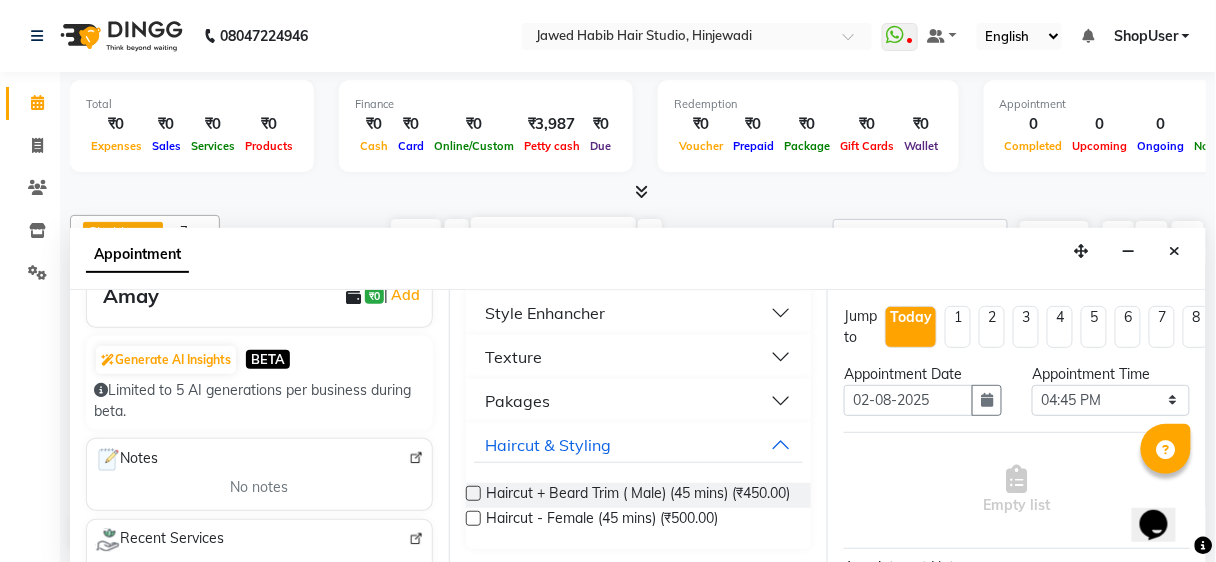 click at bounding box center [473, 493] 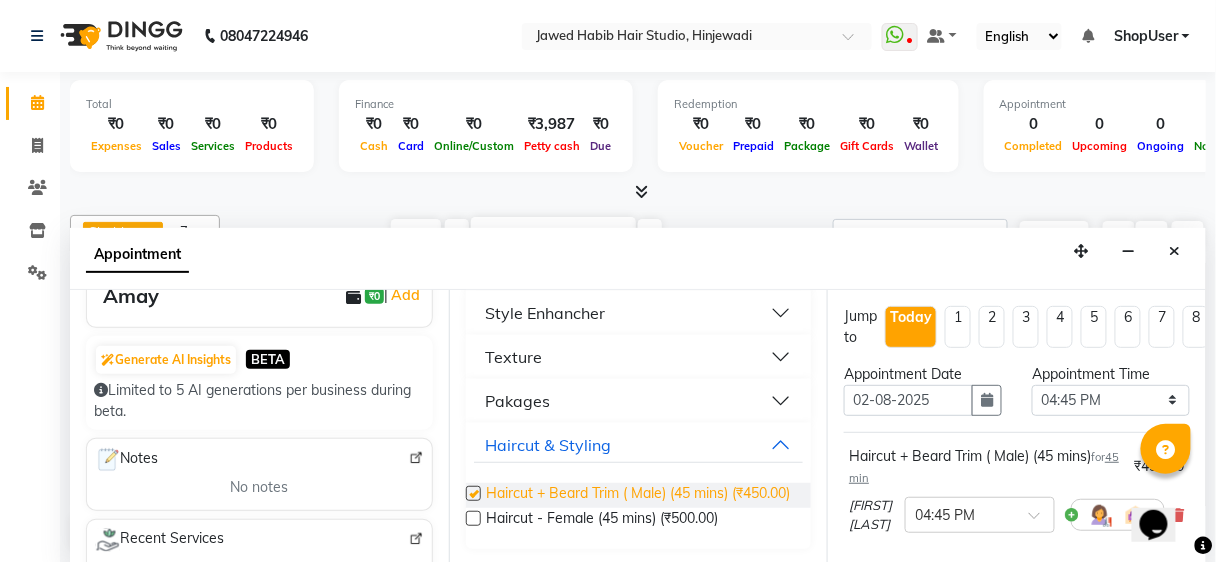 checkbox on "false" 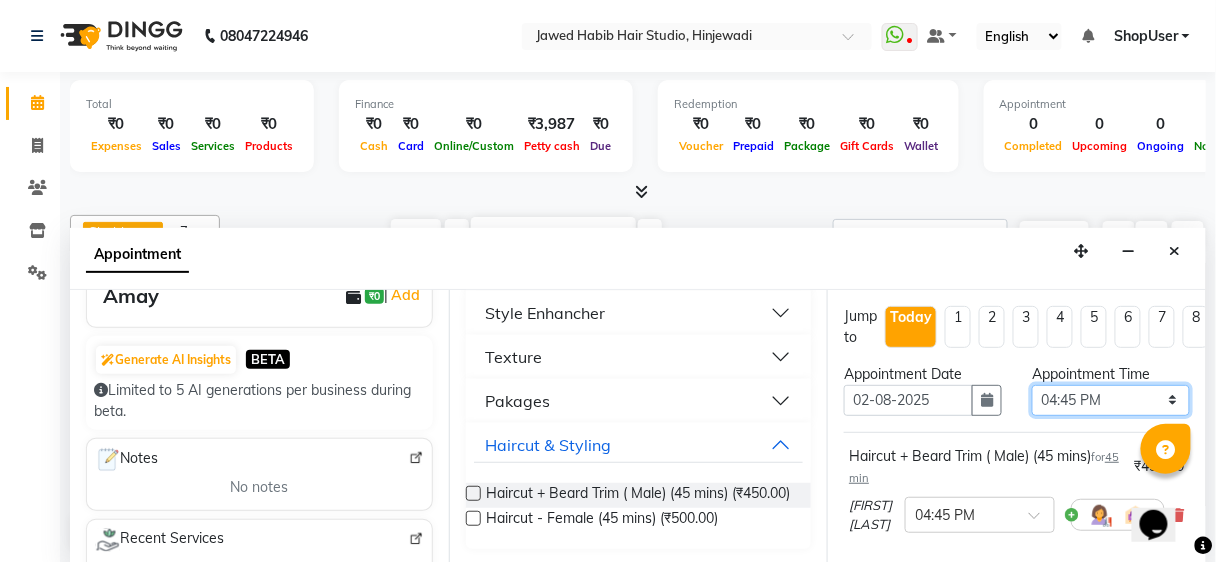 click on "Select 10:00 AM 10:15 AM 10:30 AM 10:45 AM 11:00 AM 11:15 AM 11:30 AM 11:45 AM 12:00 PM 12:15 PM 12:30 PM 12:45 PM 01:00 PM 01:15 PM 01:30 PM 01:45 PM 02:00 PM 02:15 PM 02:30 PM 02:45 PM 03:00 PM 03:15 PM 03:30 PM 03:45 PM 04:00 PM 04:15 PM 04:30 PM 04:45 PM 05:00 PM 05:15 PM 05:30 PM 05:45 PM 06:00 PM 06:15 PM 06:30 PM 06:45 PM 07:00 PM 07:15 PM 07:30 PM 07:45 PM 08:00 PM 08:15 PM 08:30 PM 08:45 PM 09:00 PM 09:15 PM 09:30 PM 09:45 PM 10:00 PM" at bounding box center [1111, 400] 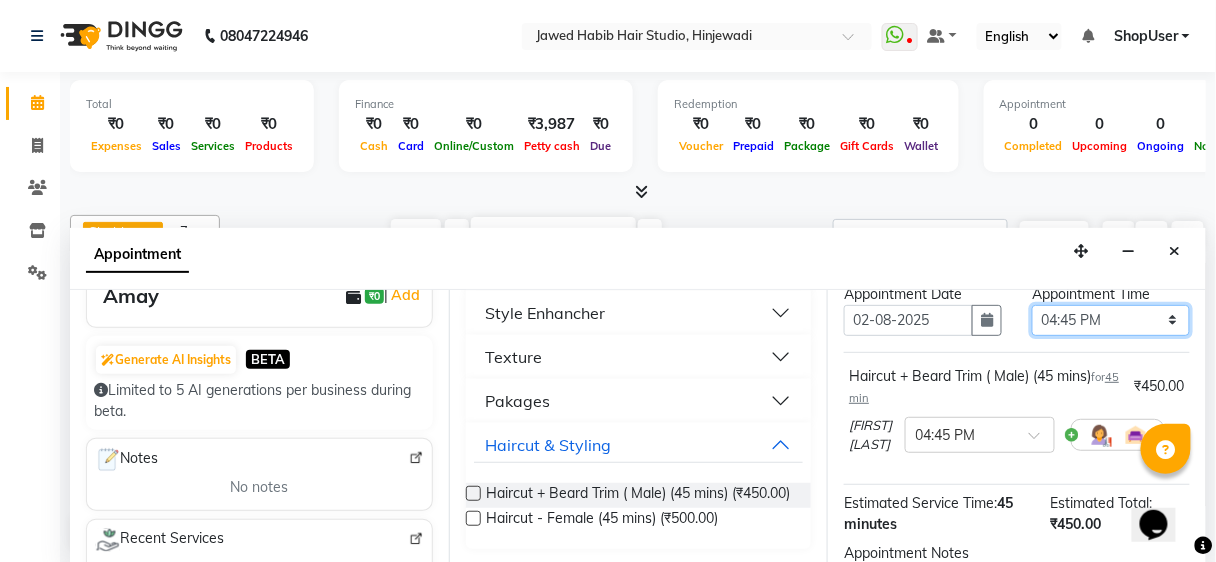 click on "Select 10:00 AM 10:15 AM 10:30 AM 10:45 AM 11:00 AM 11:15 AM 11:30 AM 11:45 AM 12:00 PM 12:15 PM 12:30 PM 12:45 PM 01:00 PM 01:15 PM 01:30 PM 01:45 PM 02:00 PM 02:15 PM 02:30 PM 02:45 PM 03:00 PM 03:15 PM 03:30 PM 03:45 PM 04:00 PM 04:15 PM 04:30 PM 04:45 PM 05:00 PM 05:15 PM 05:30 PM 05:45 PM 06:00 PM 06:15 PM 06:30 PM 06:45 PM 07:00 PM 07:15 PM 07:30 PM 07:45 PM 08:00 PM 08:15 PM 08:30 PM 08:45 PM 09:00 PM 09:15 PM 09:30 PM 09:45 PM 10:00 PM" at bounding box center [1111, 320] 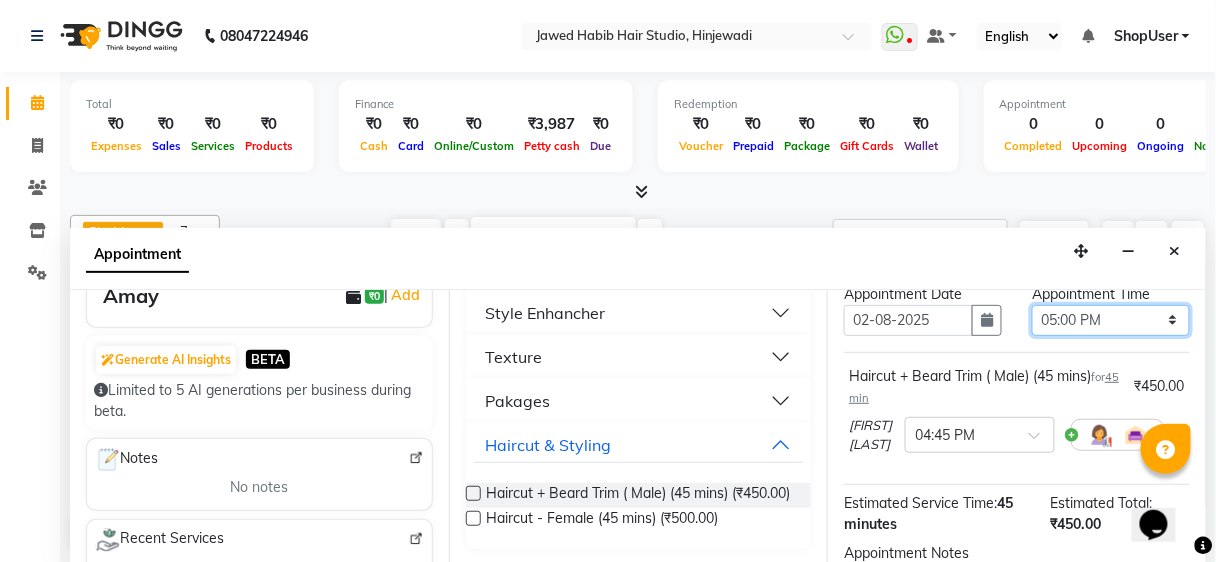 click on "Select 10:00 AM 10:15 AM 10:30 AM 10:45 AM 11:00 AM 11:15 AM 11:30 AM 11:45 AM 12:00 PM 12:15 PM 12:30 PM 12:45 PM 01:00 PM 01:15 PM 01:30 PM 01:45 PM 02:00 PM 02:15 PM 02:30 PM 02:45 PM 03:00 PM 03:15 PM 03:30 PM 03:45 PM 04:00 PM 04:15 PM 04:30 PM 04:45 PM 05:00 PM 05:15 PM 05:30 PM 05:45 PM 06:00 PM 06:15 PM 06:30 PM 06:45 PM 07:00 PM 07:15 PM 07:30 PM 07:45 PM 08:00 PM 08:15 PM 08:30 PM 08:45 PM 09:00 PM 09:15 PM 09:30 PM 09:45 PM 10:00 PM" at bounding box center (1111, 320) 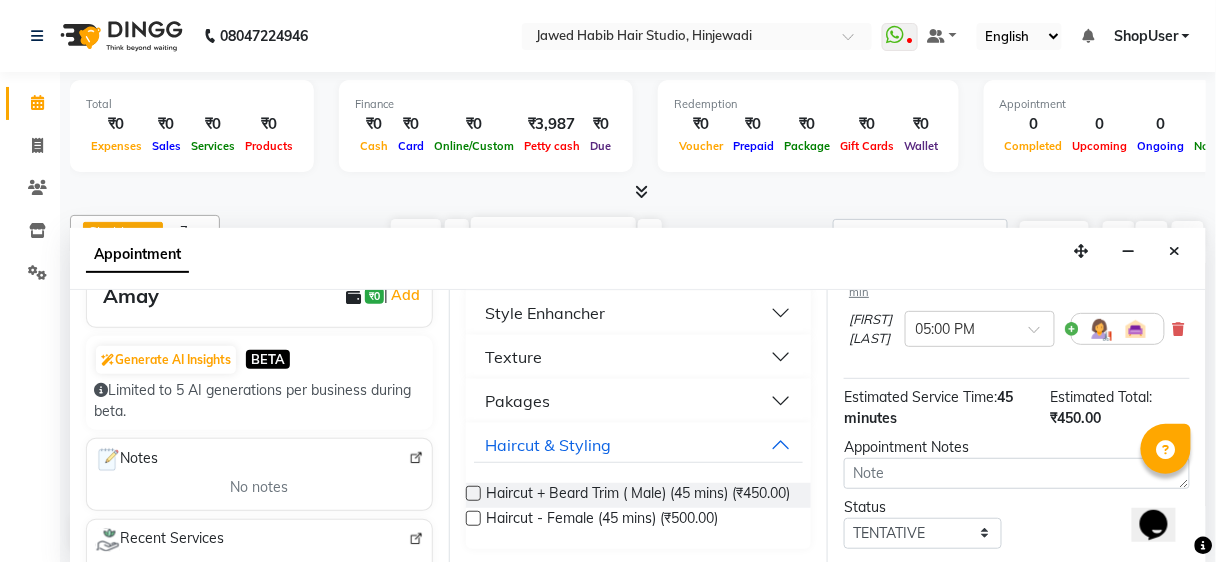 scroll, scrollTop: 323, scrollLeft: 0, axis: vertical 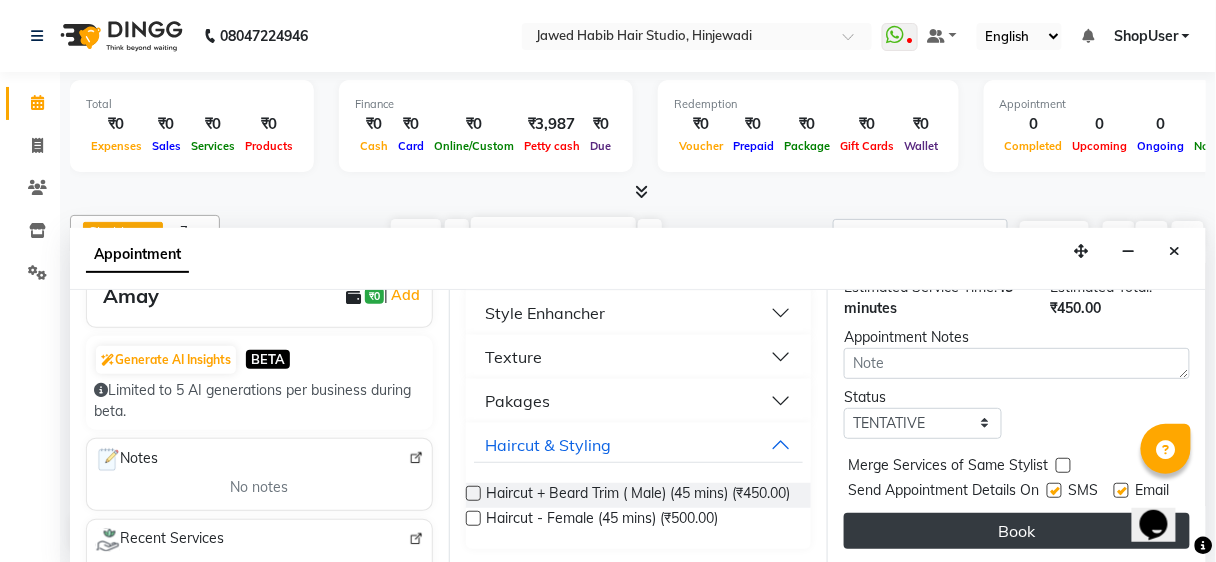 click on "Book" at bounding box center [1017, 531] 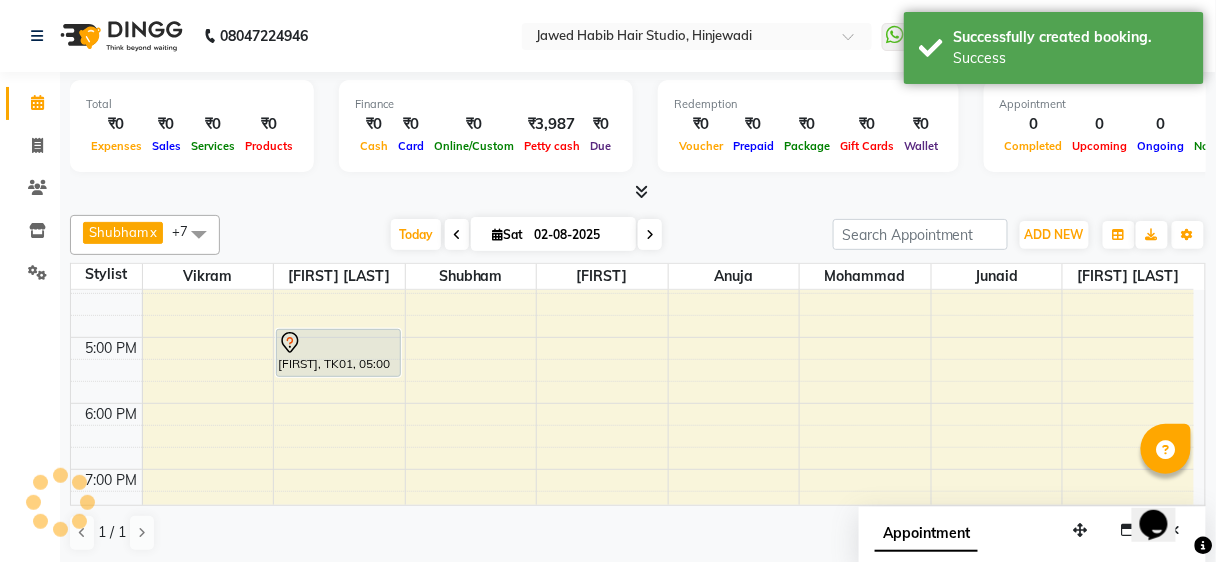 scroll, scrollTop: 0, scrollLeft: 0, axis: both 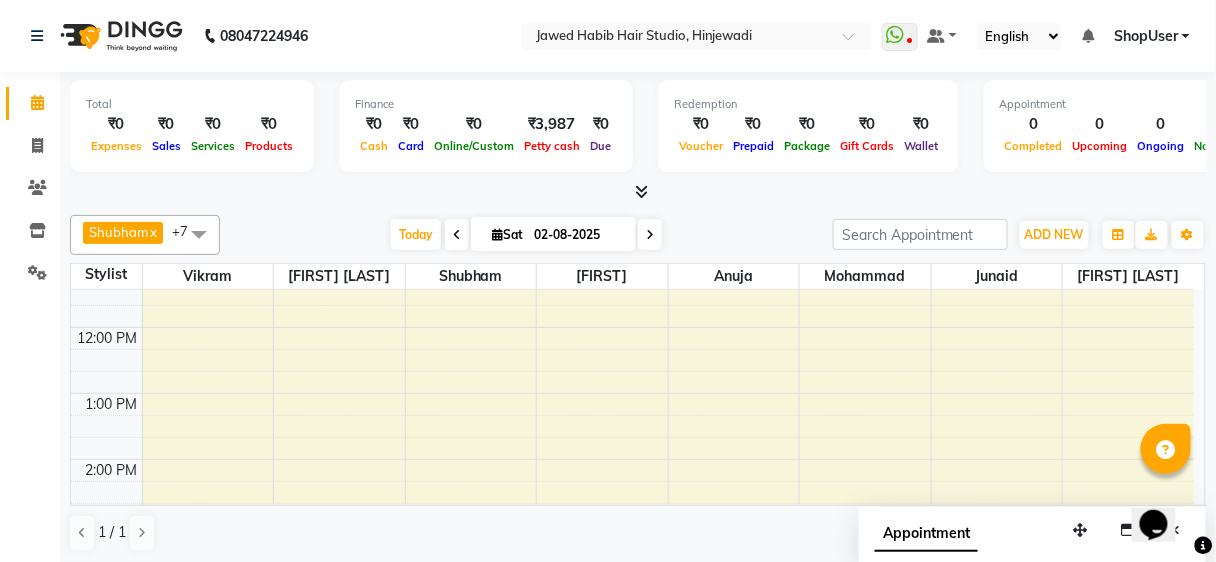 click on "9:00 AM 10:00 AM 11:00 AM 12:00 PM 1:00 PM 2:00 PM 3:00 PM 4:00 PM 5:00 PM 6:00 PM 7:00 PM 8:00 PM 9:00 PM 10:00 PM             [FIRST], TK01, 05:00 PM-05:45 PM, Haircut + Beard Trim ( Male) (45 mins)" at bounding box center (632, 591) 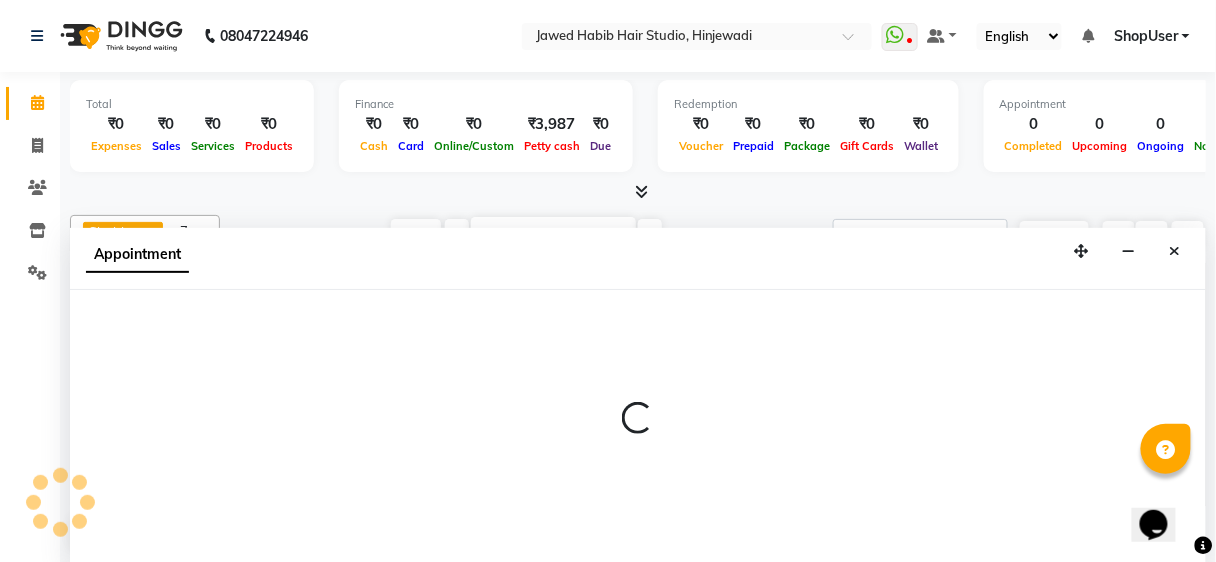 scroll, scrollTop: 0, scrollLeft: 0, axis: both 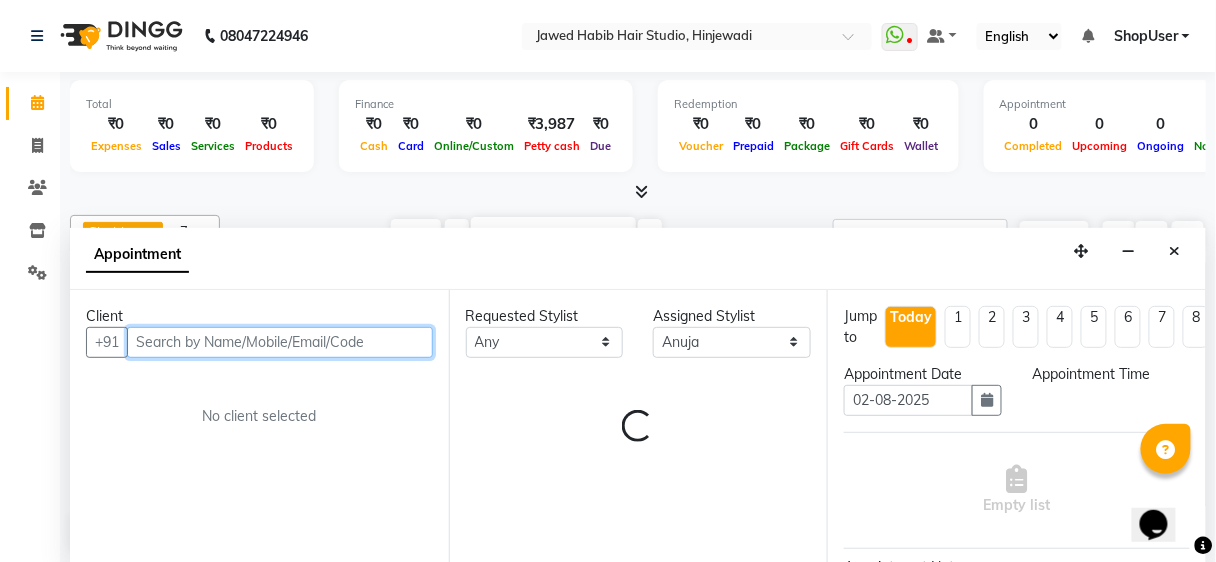select on "780" 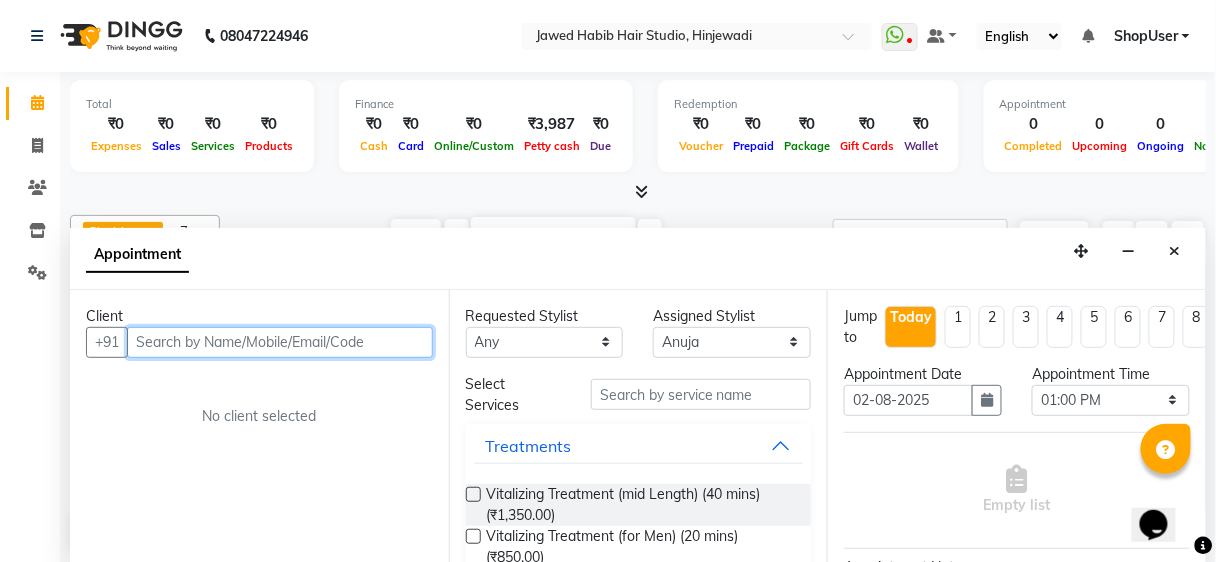 click at bounding box center (280, 342) 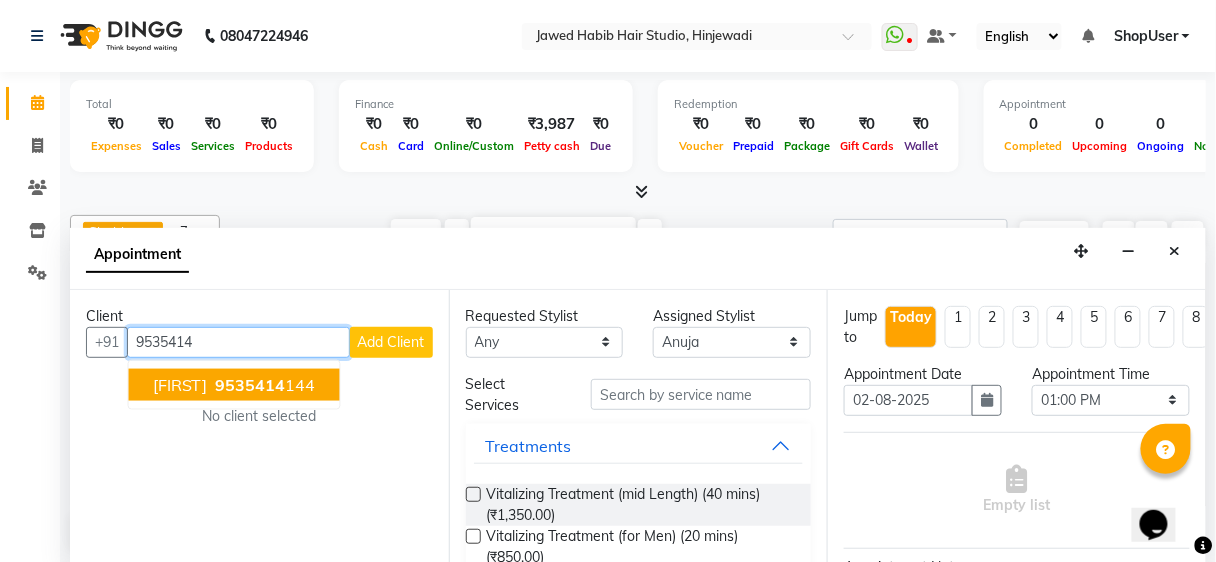 click on "[FIRST] 95354 144" at bounding box center [234, 384] 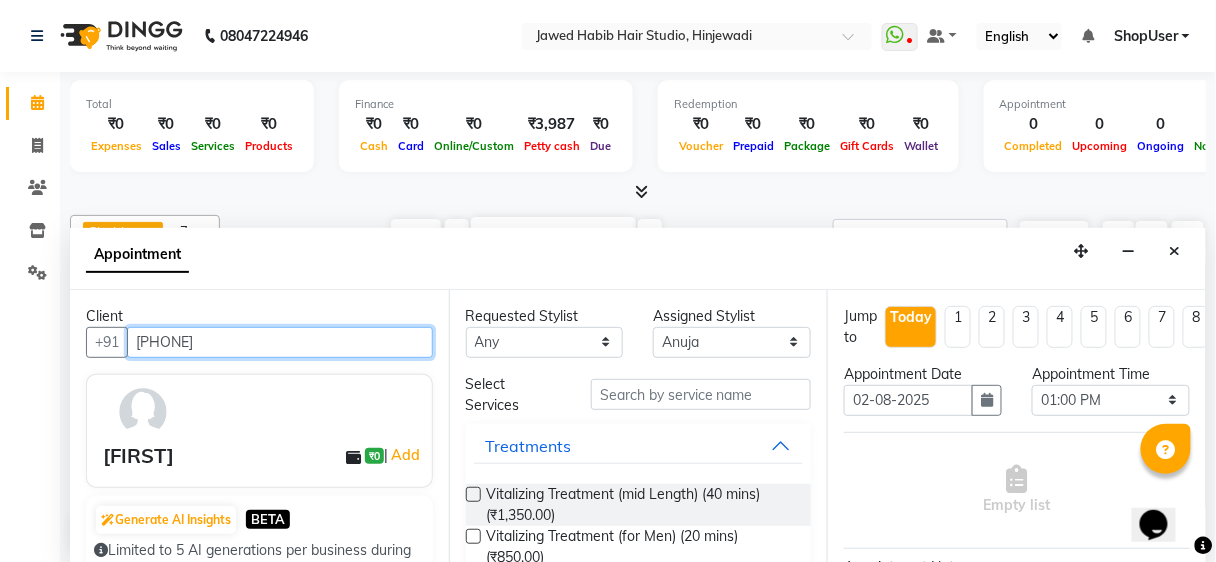 type on "[PHONE]" 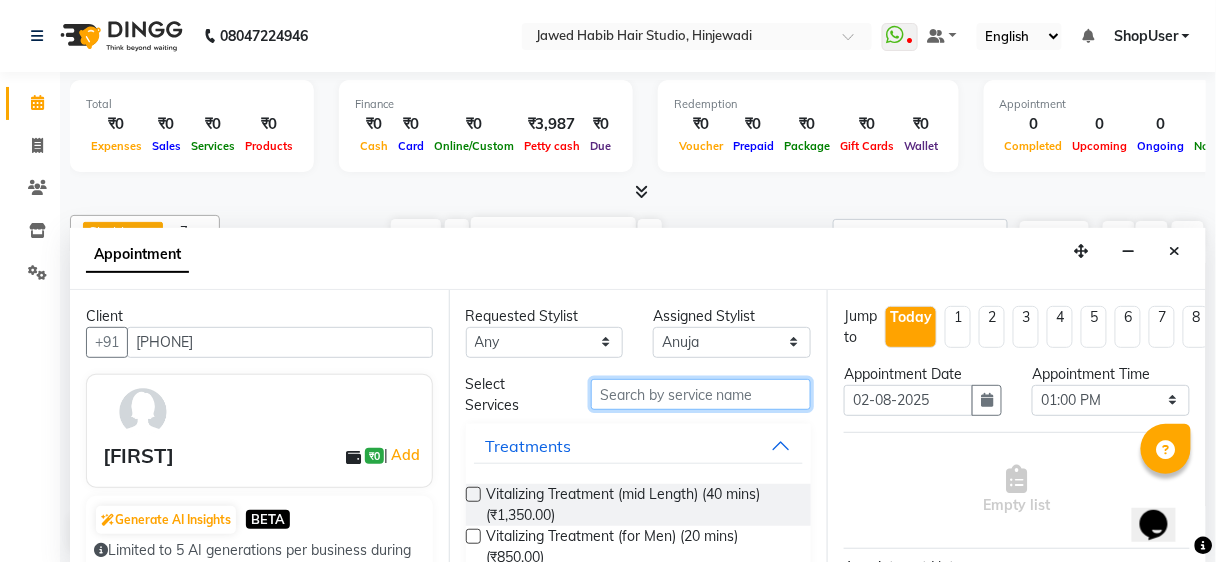 click at bounding box center [701, 394] 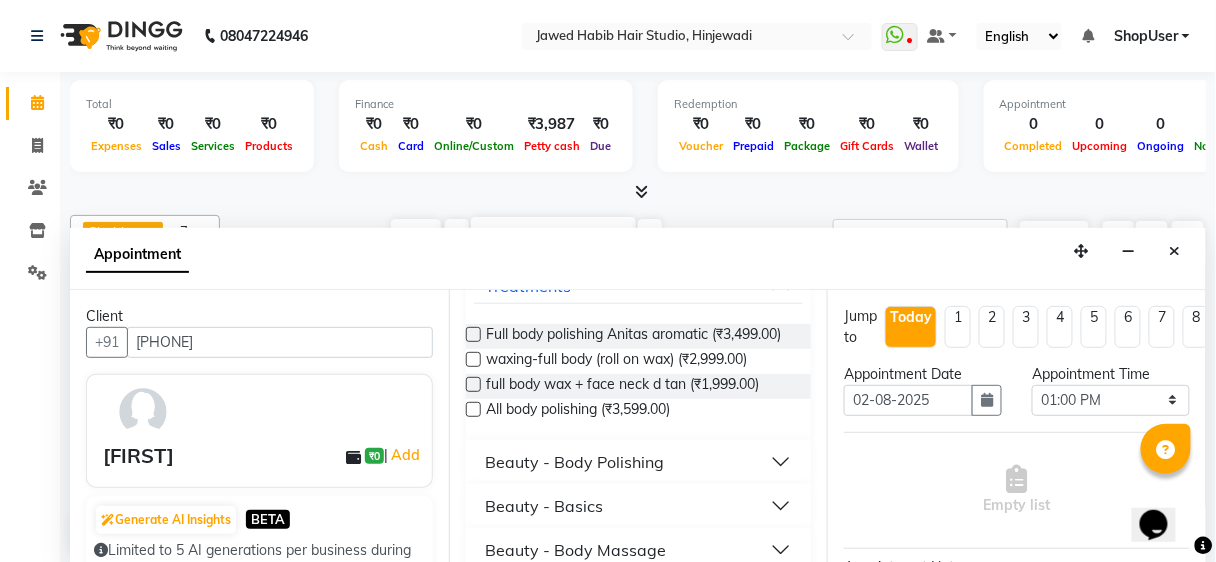 scroll, scrollTop: 240, scrollLeft: 0, axis: vertical 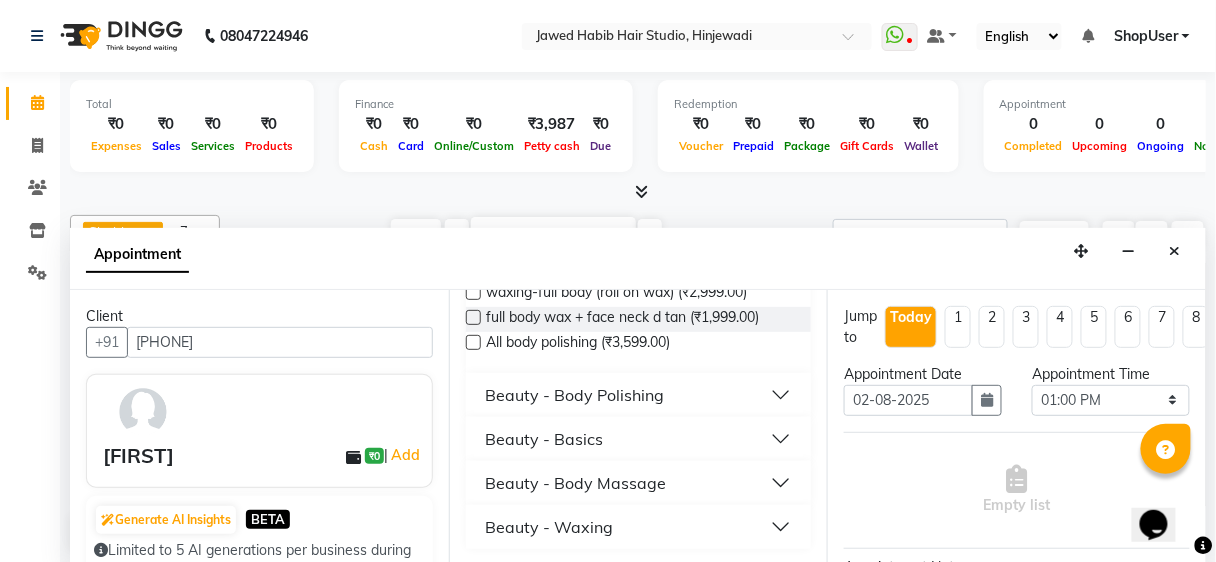 type on "bod" 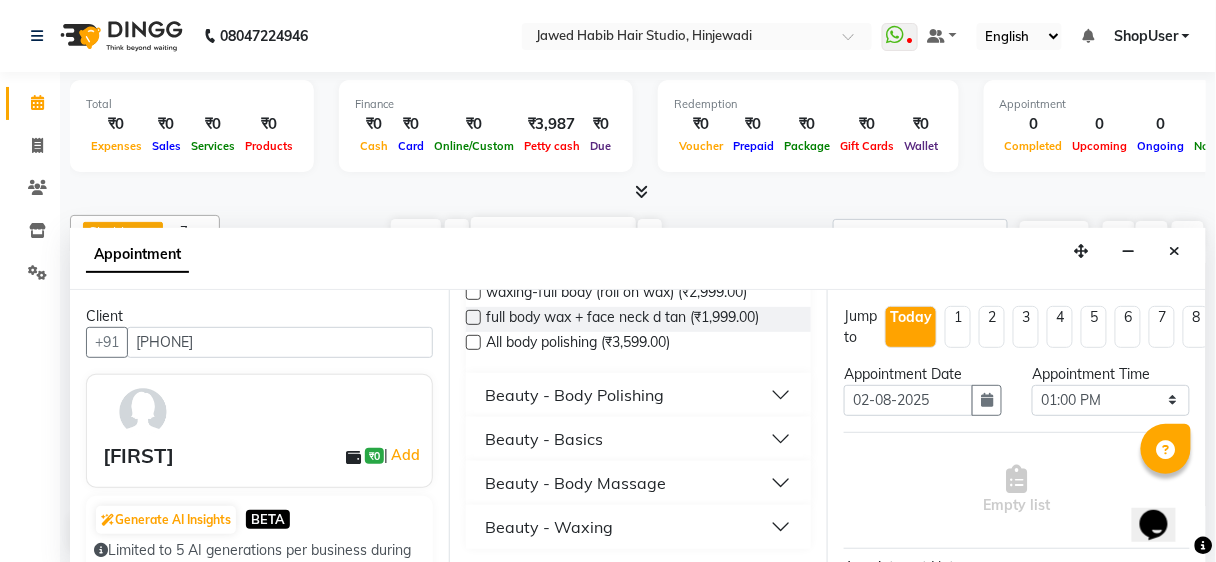click on "Beauty - Body Massage" at bounding box center [576, 483] 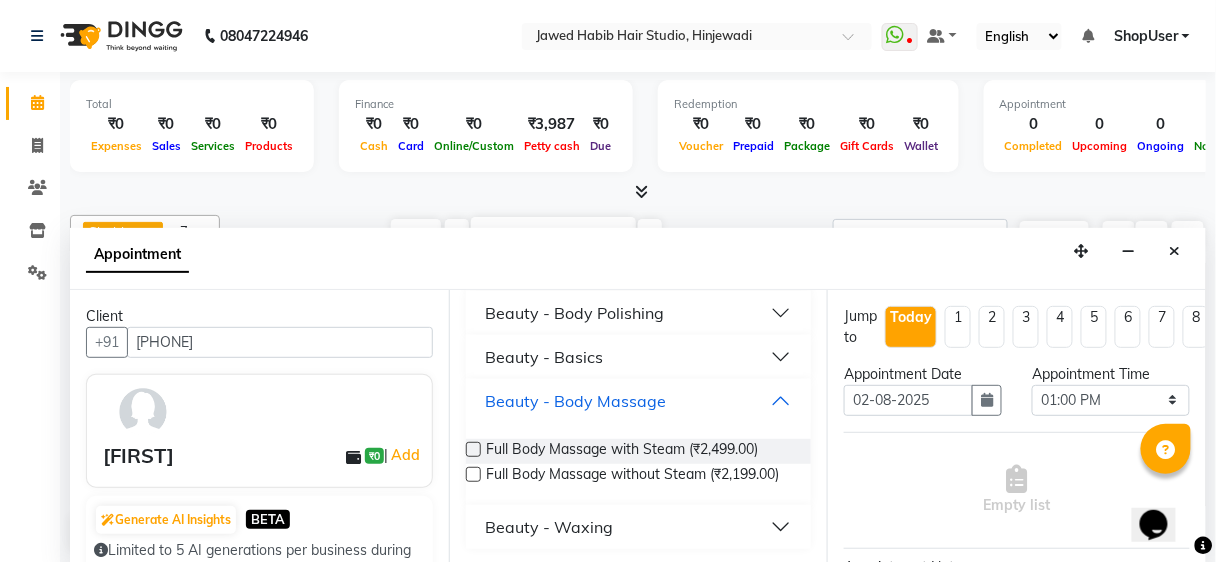 scroll, scrollTop: 320, scrollLeft: 0, axis: vertical 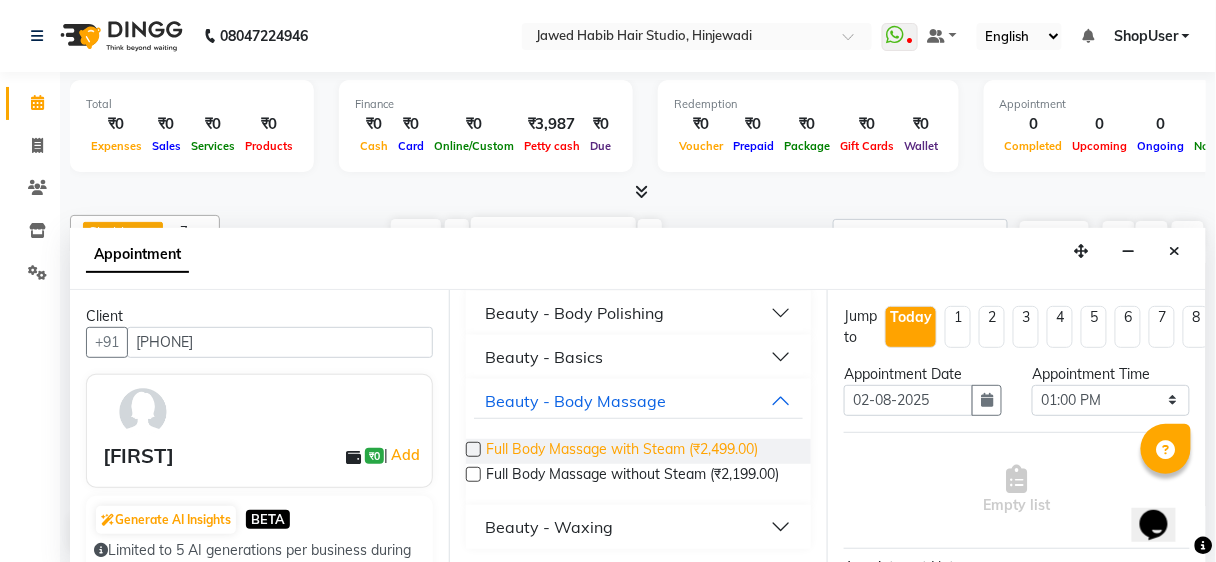 click on "Full Body Massage with Steam (₹2,499.00)" at bounding box center [623, 451] 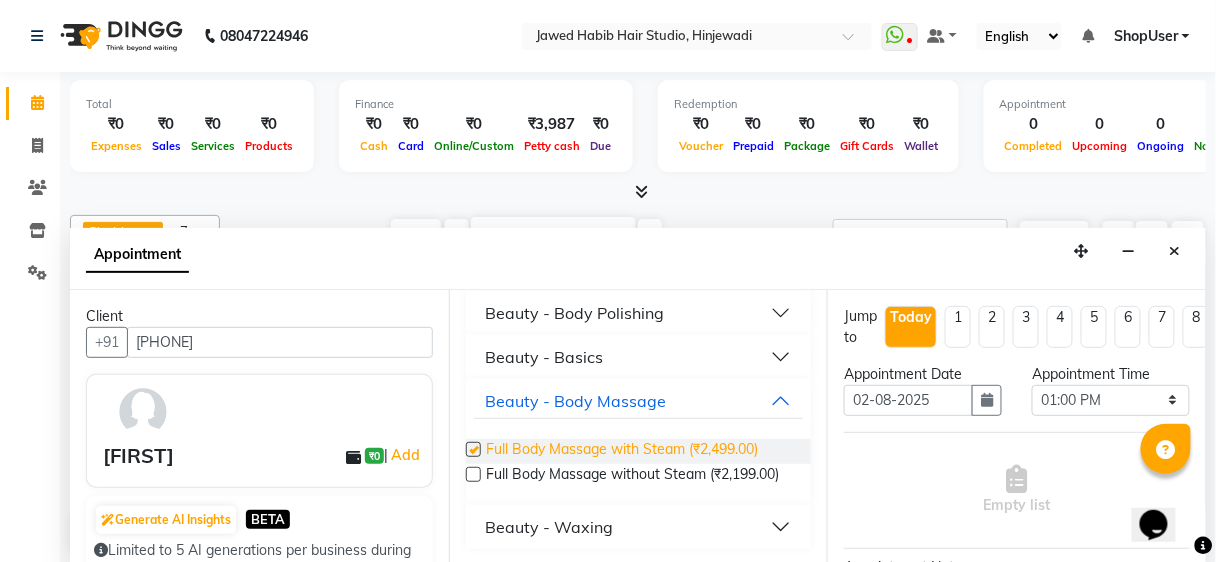 checkbox on "false" 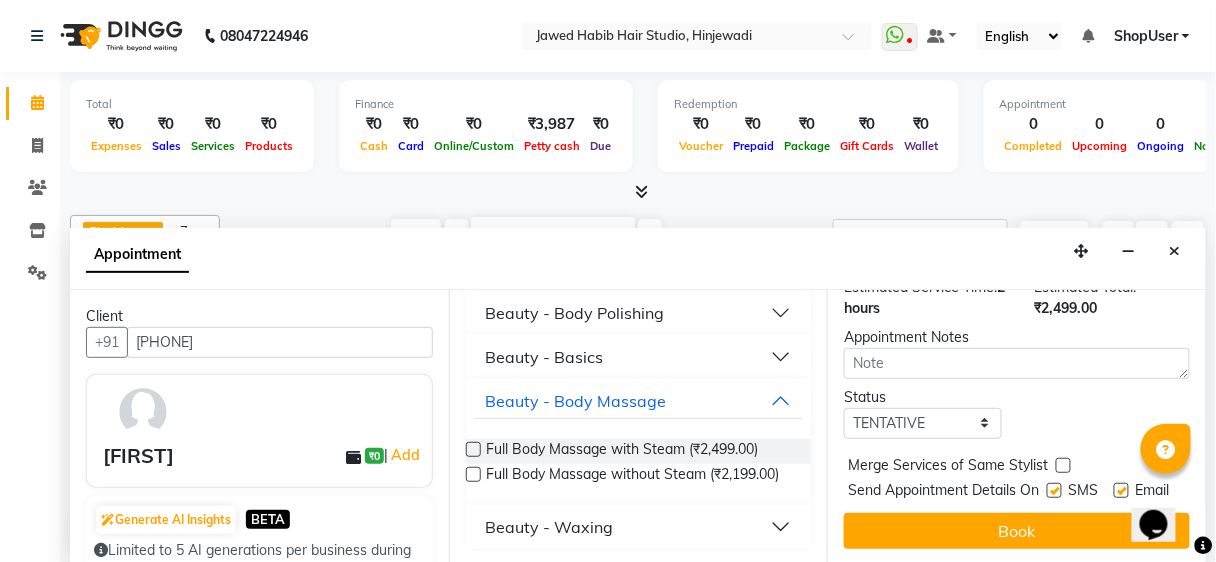 scroll, scrollTop: 0, scrollLeft: 0, axis: both 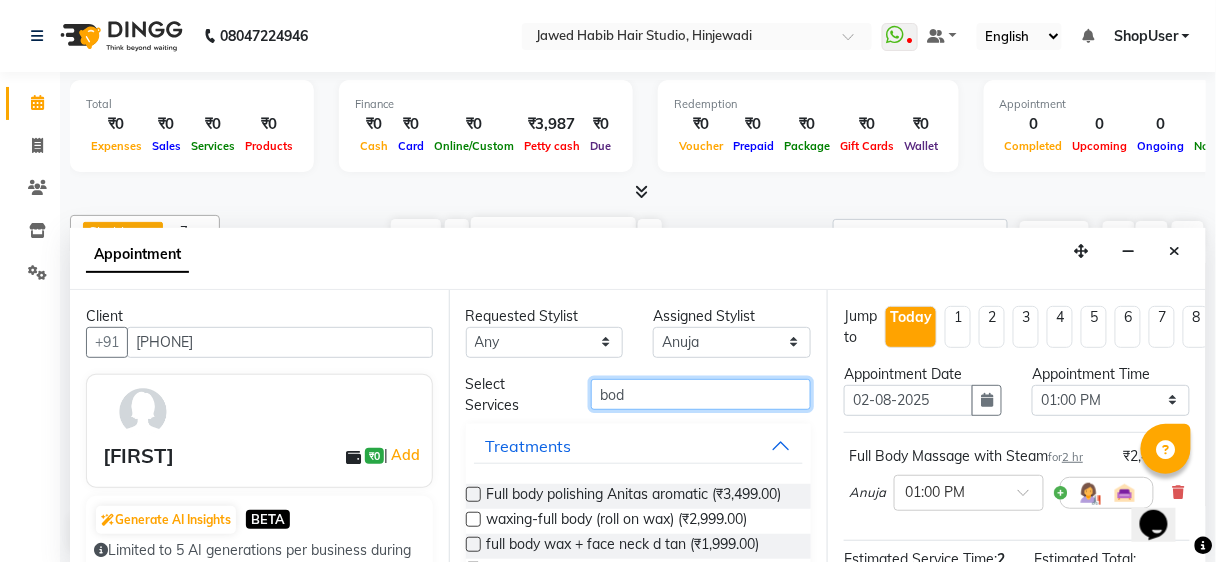 click on "bod" at bounding box center (701, 394) 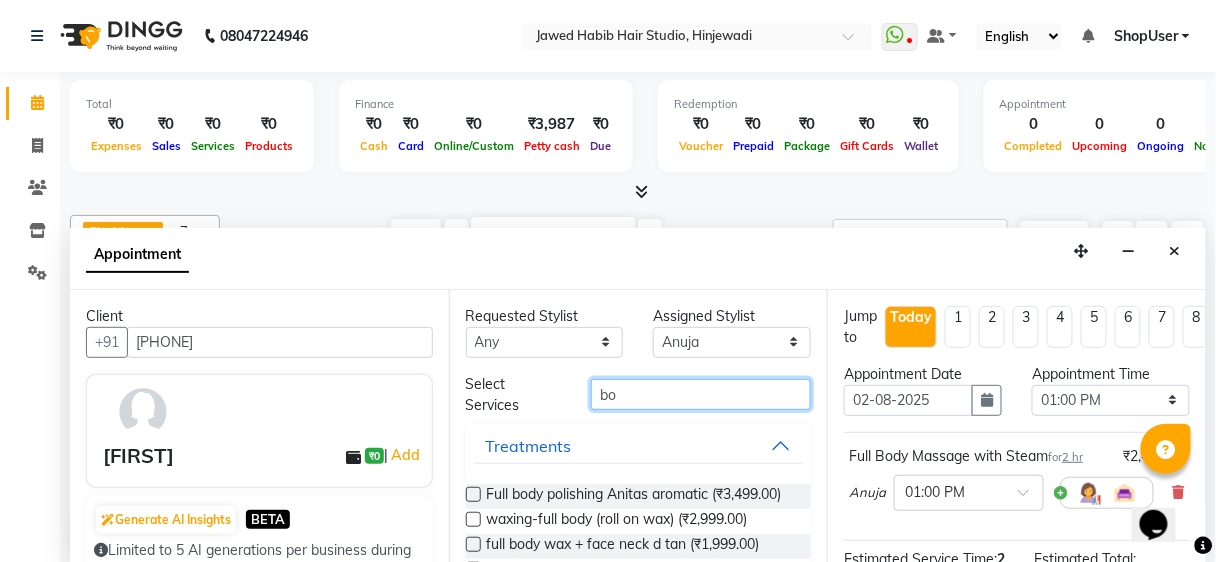 type on "b" 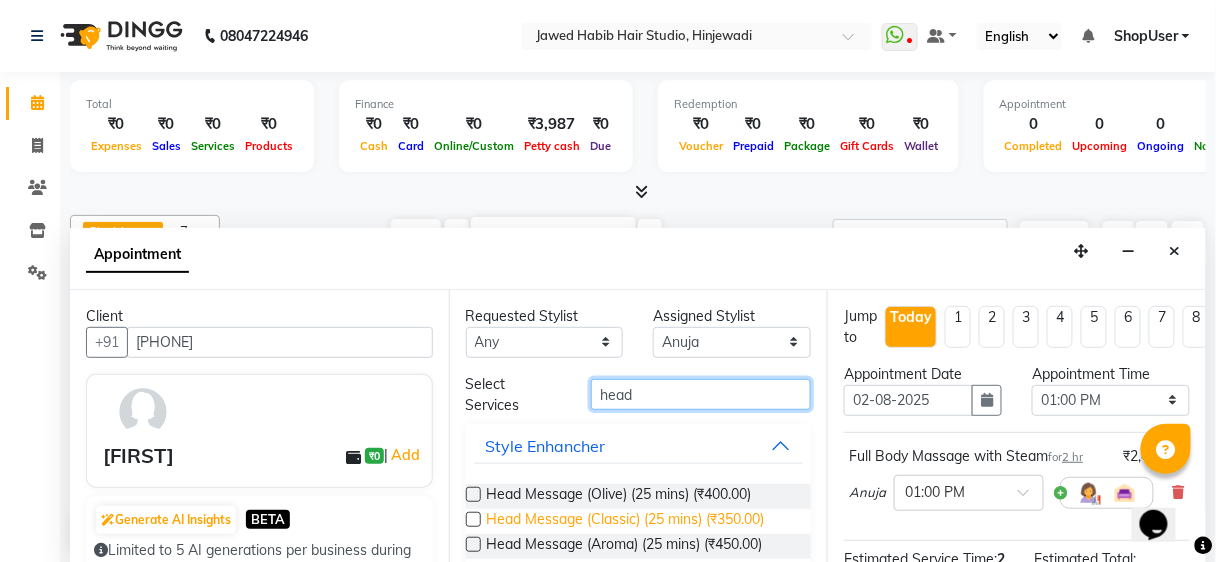 type on "head" 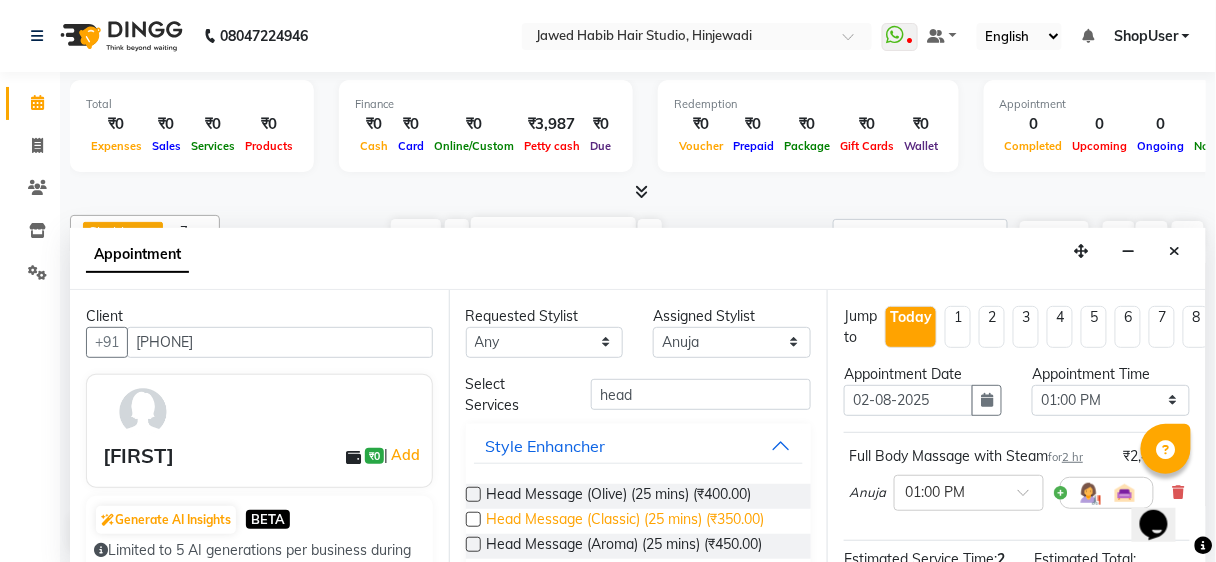 click on "Head Message (Classic) (25 mins) (₹350.00)" at bounding box center (626, 521) 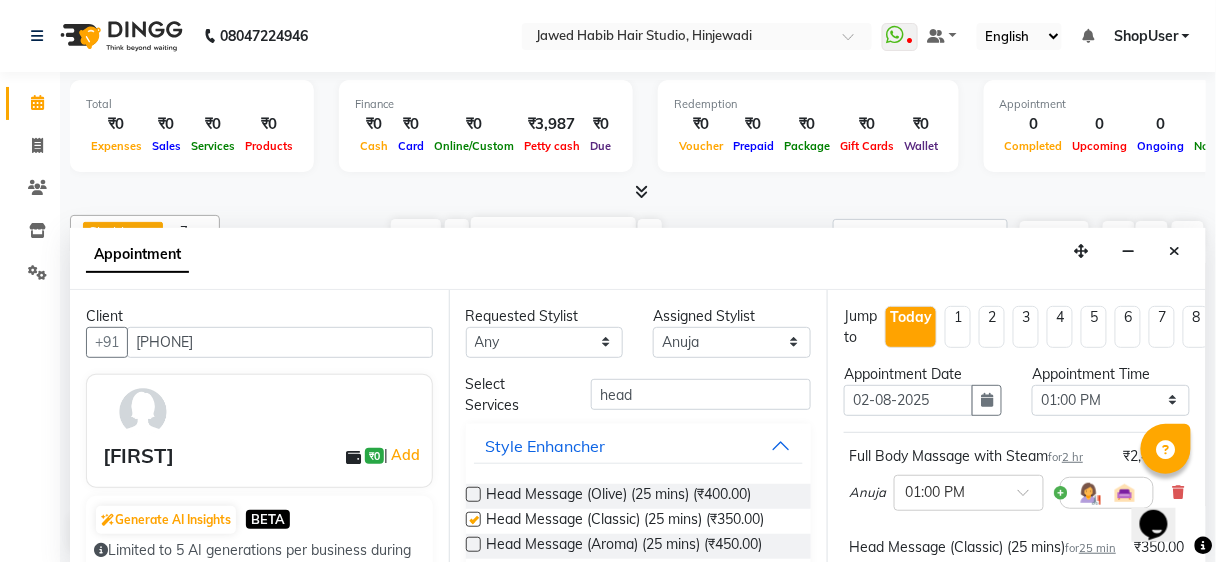 checkbox on "false" 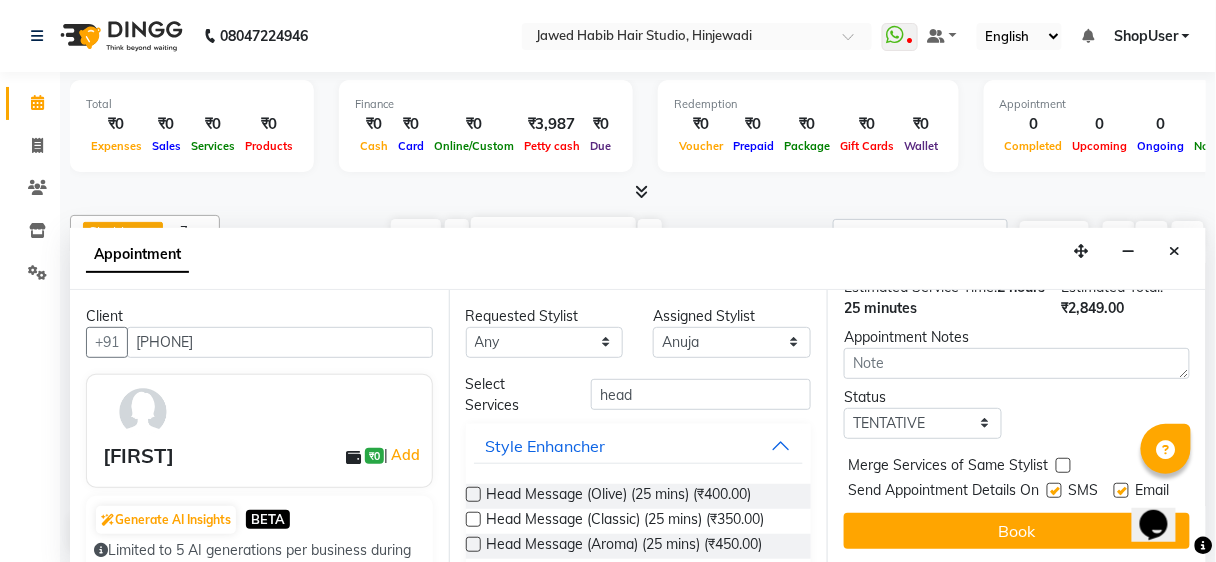 scroll, scrollTop: 411, scrollLeft: 0, axis: vertical 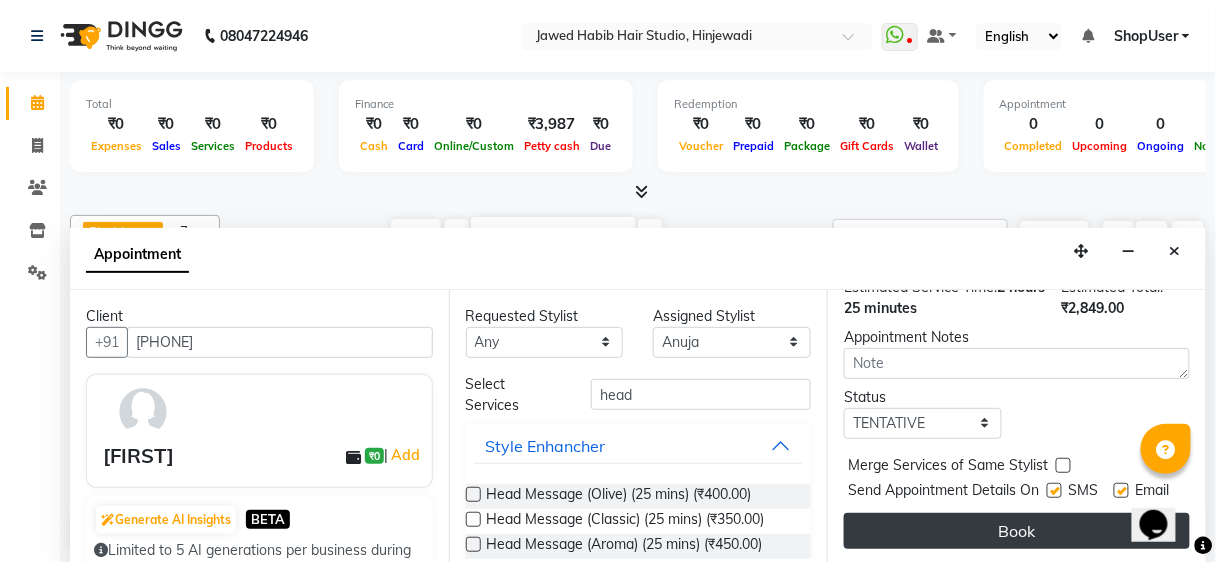 click on "Book" at bounding box center (1017, 531) 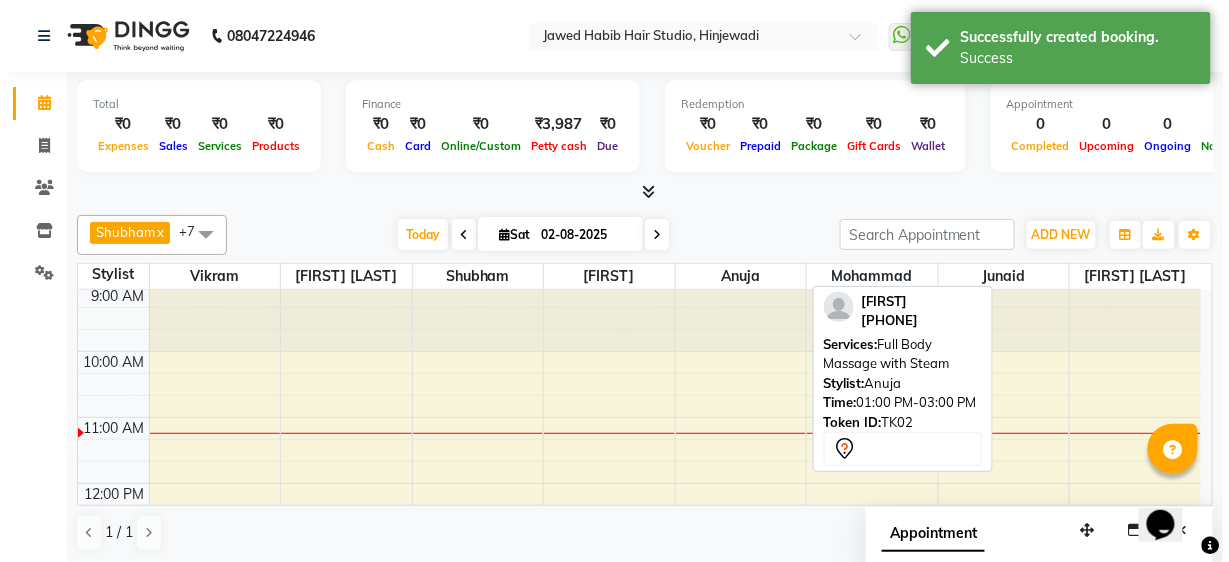 scroll, scrollTop: 0, scrollLeft: 0, axis: both 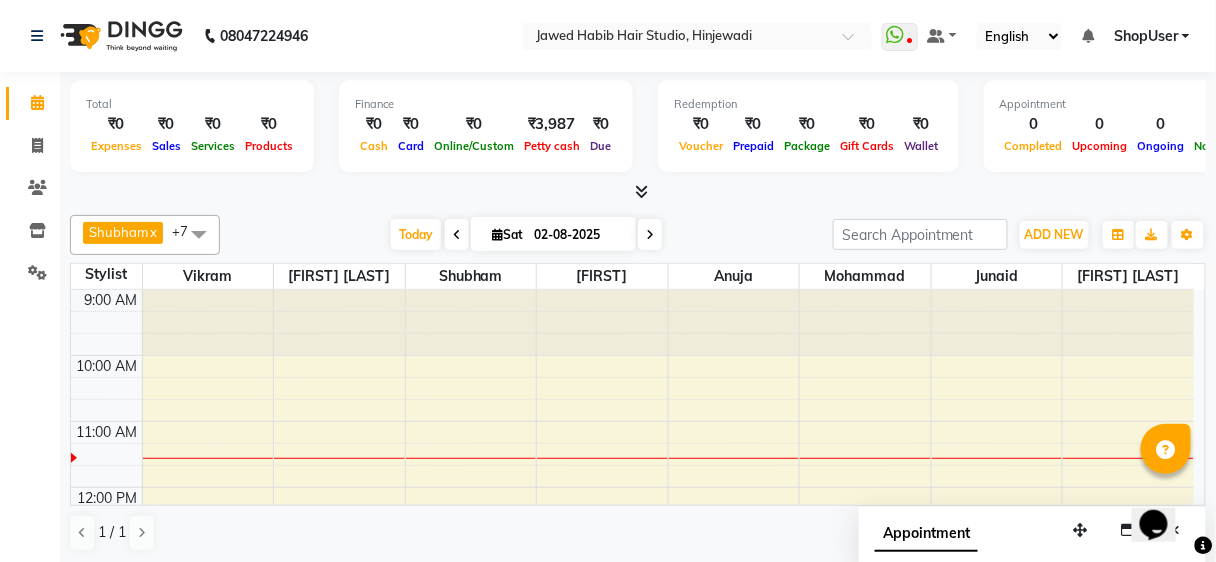 click on "ShopUser" at bounding box center (1146, 36) 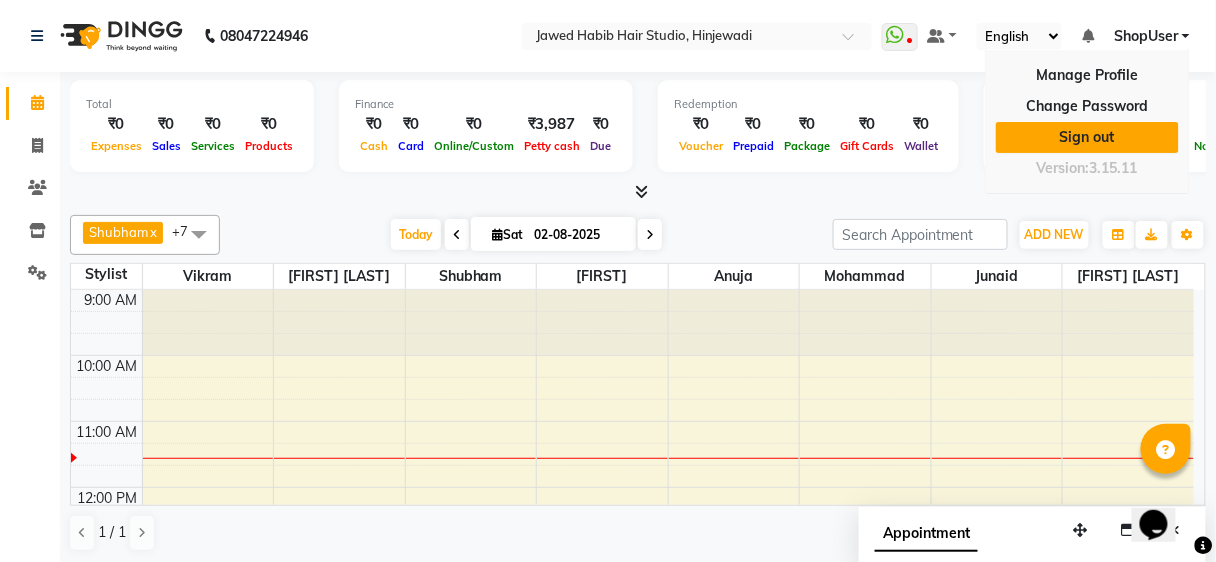 click on "Sign out" at bounding box center [1087, 137] 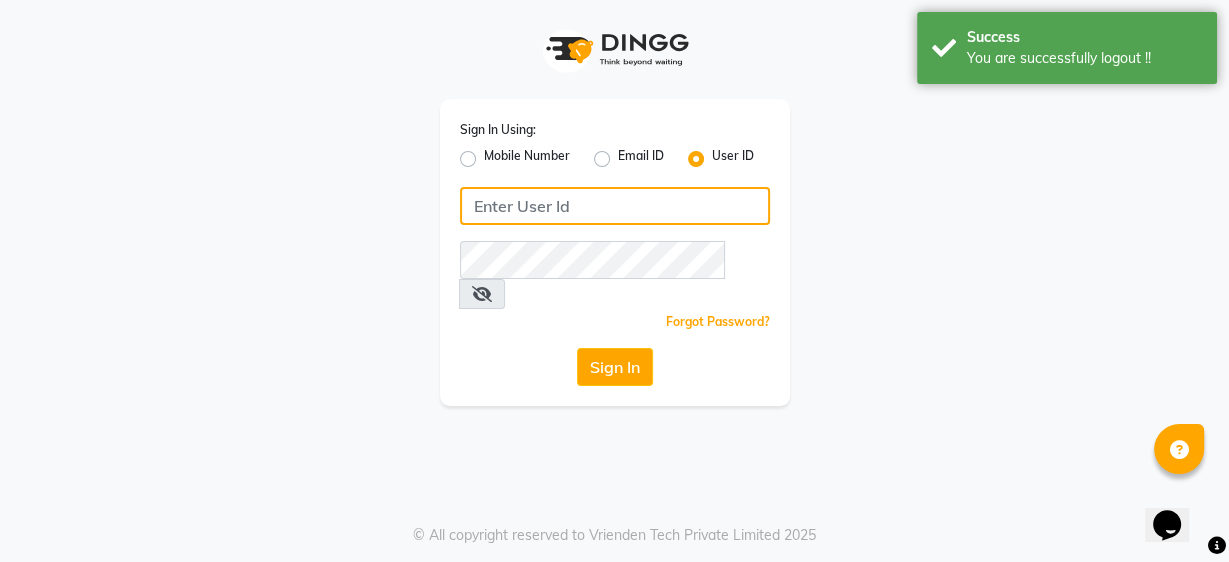 type on "9860439414" 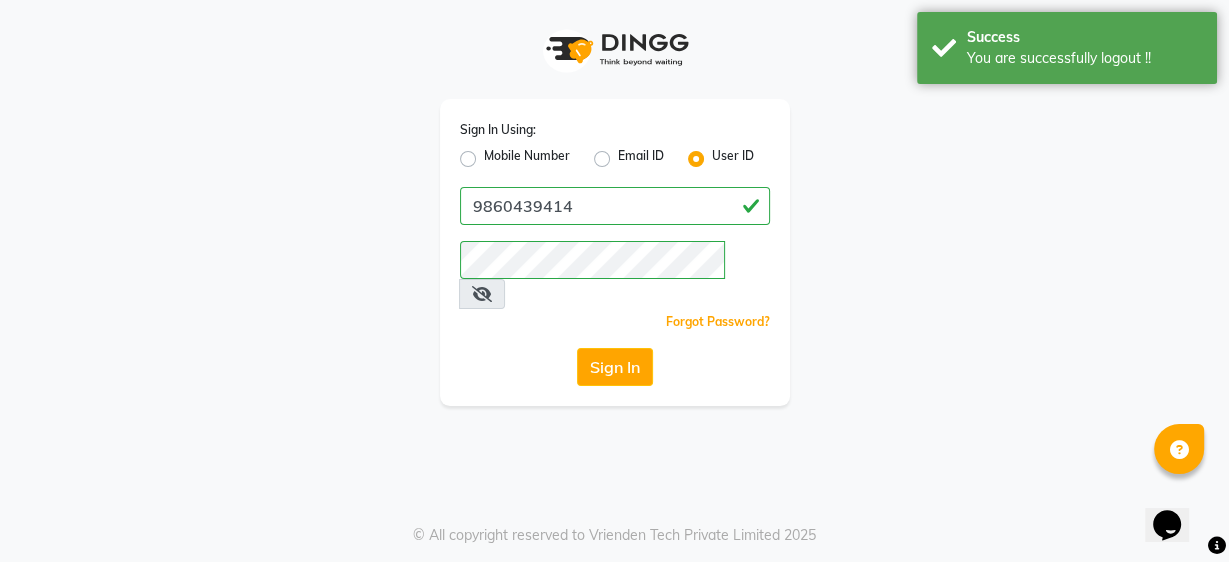 click on "Mobile Number" 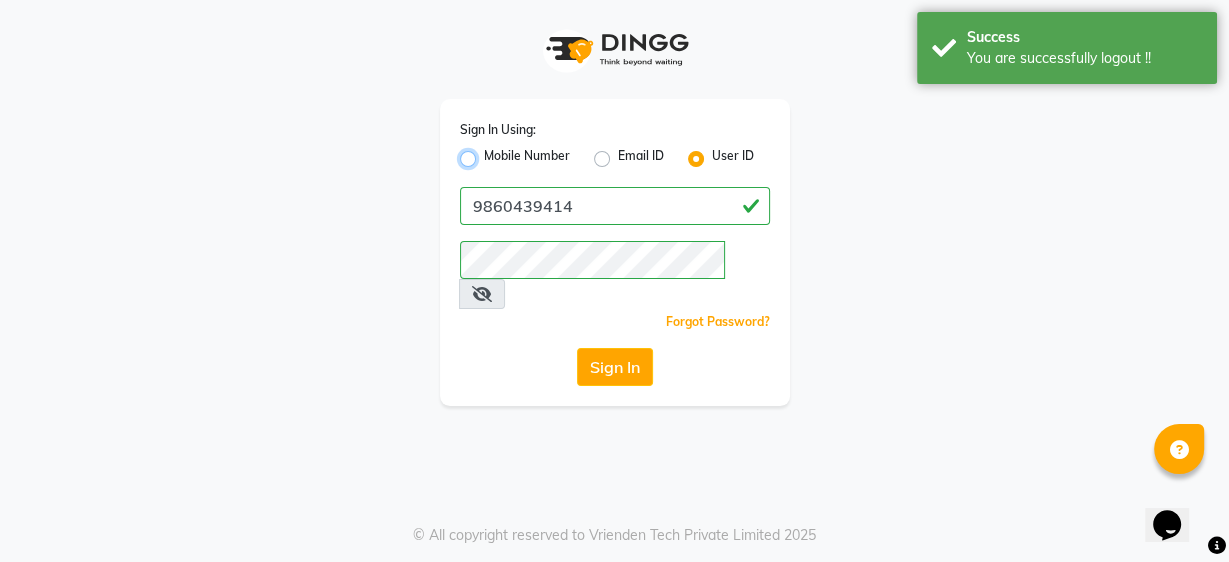click on "Mobile Number" at bounding box center [490, 153] 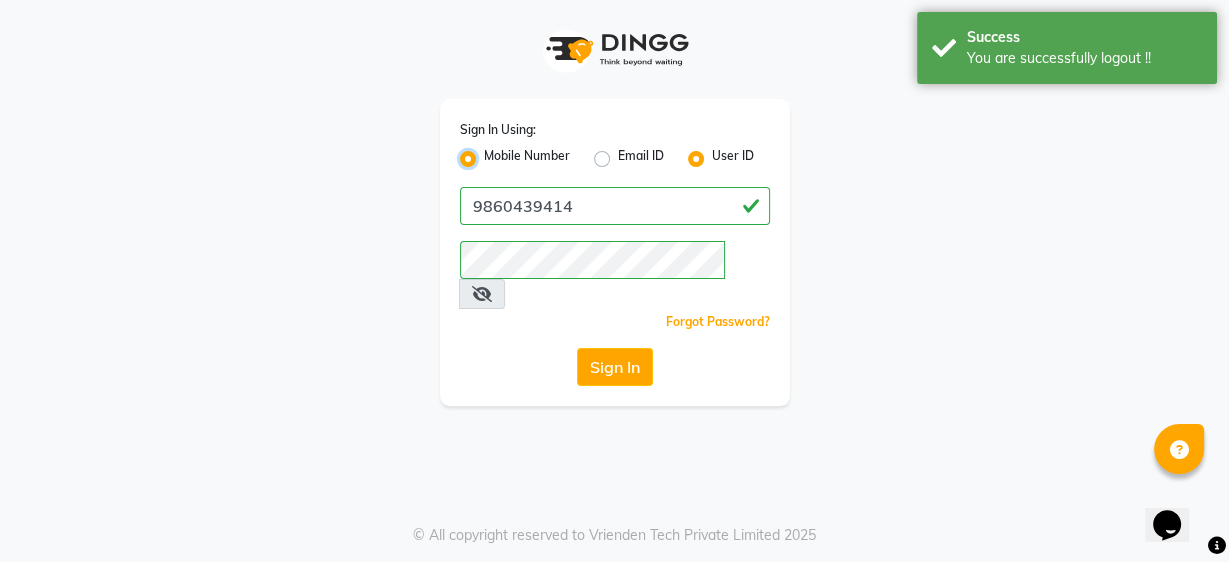 radio on "false" 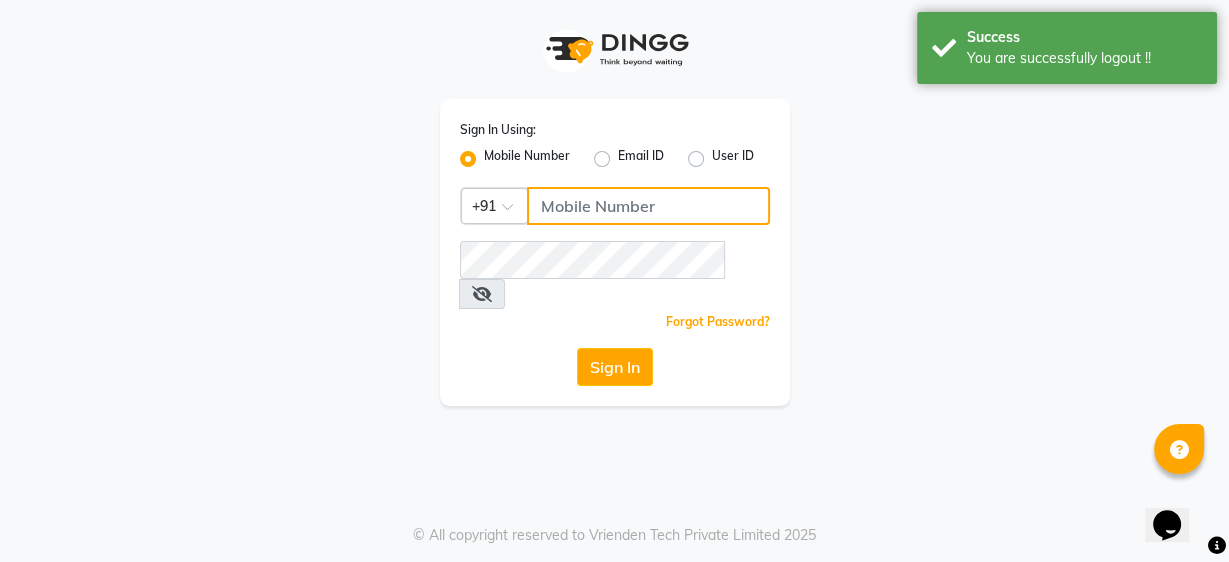 click 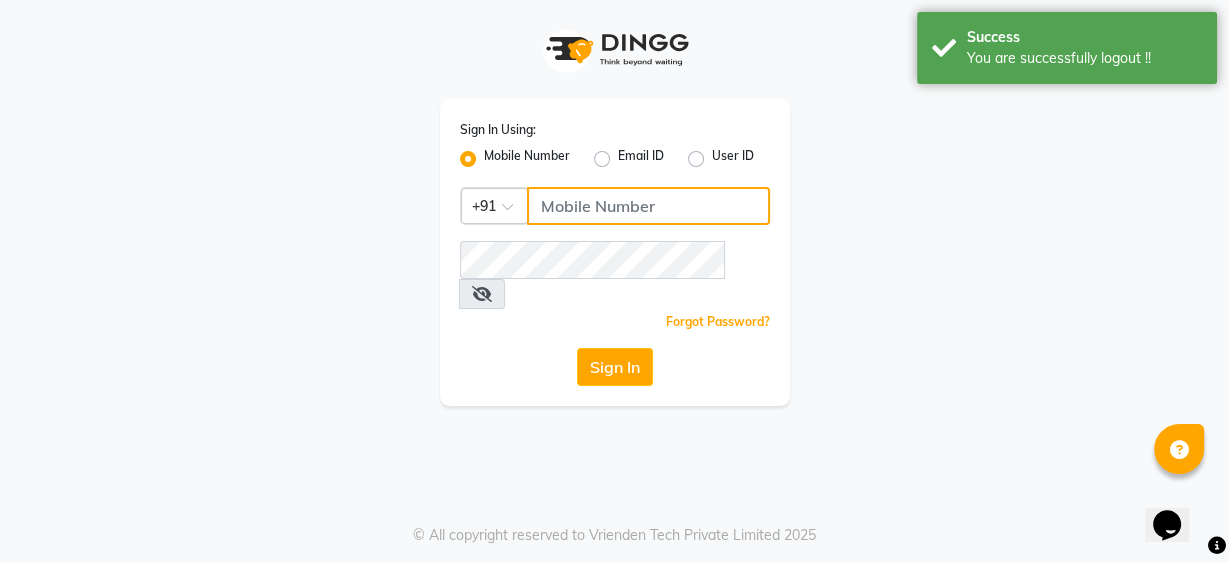type on "[PHONE]" 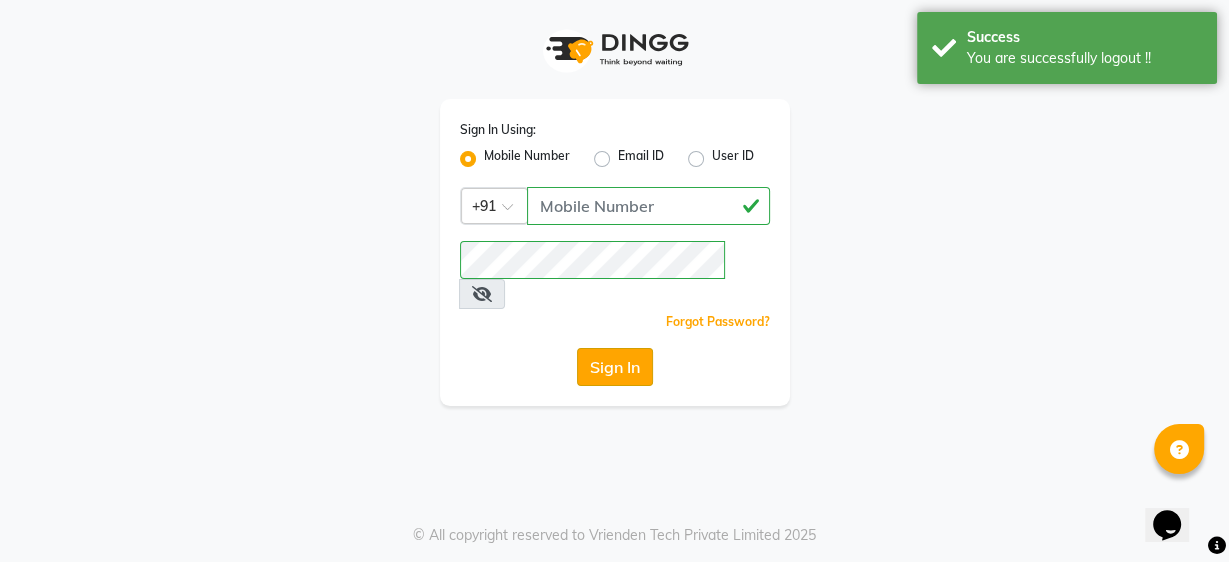 click on "Sign In" 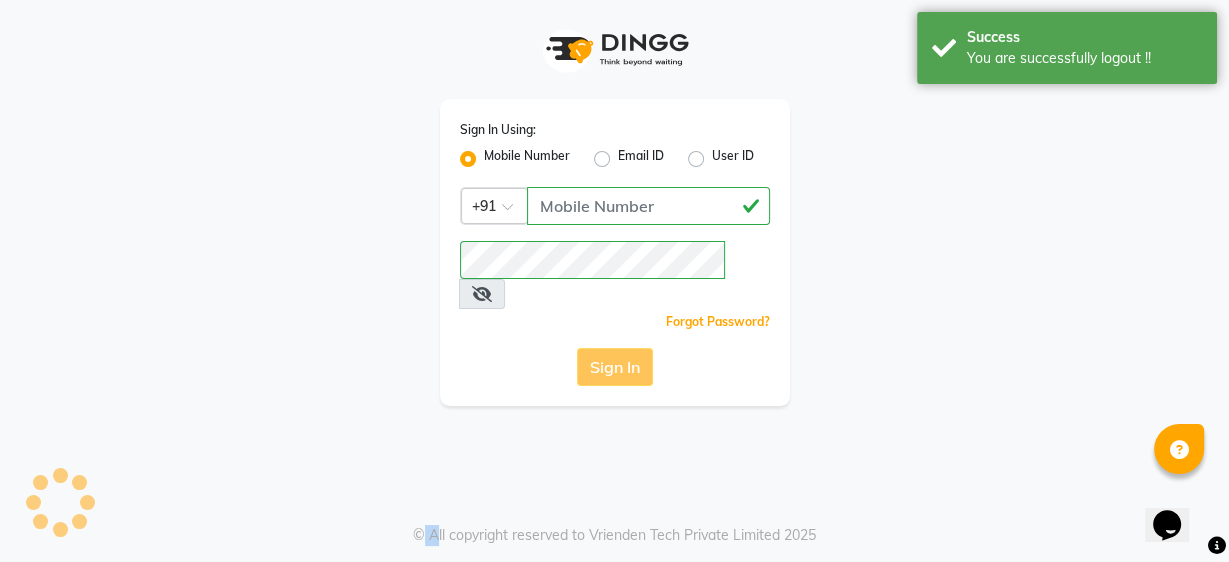 click on "Sign In" 